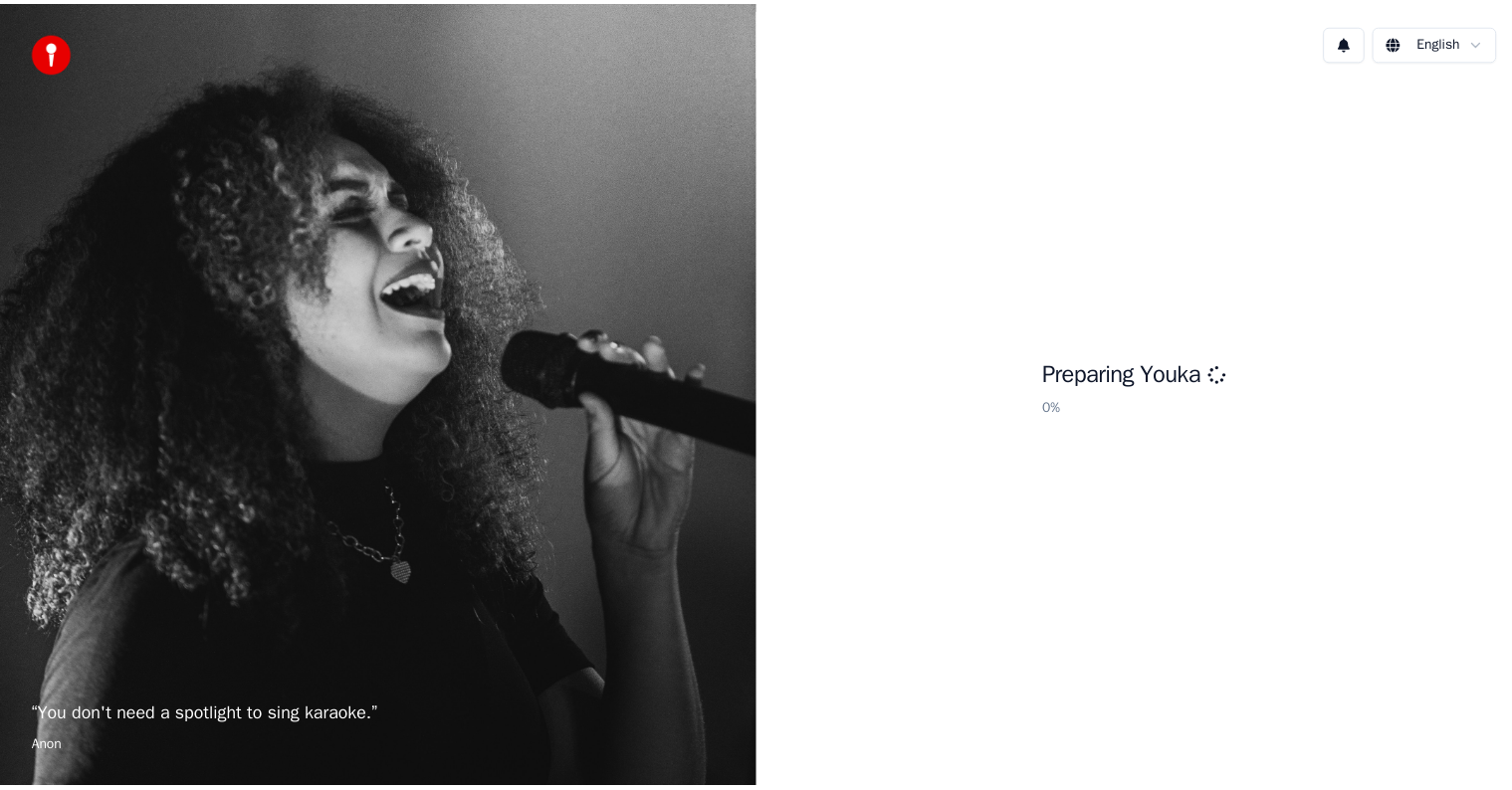scroll, scrollTop: 0, scrollLeft: 0, axis: both 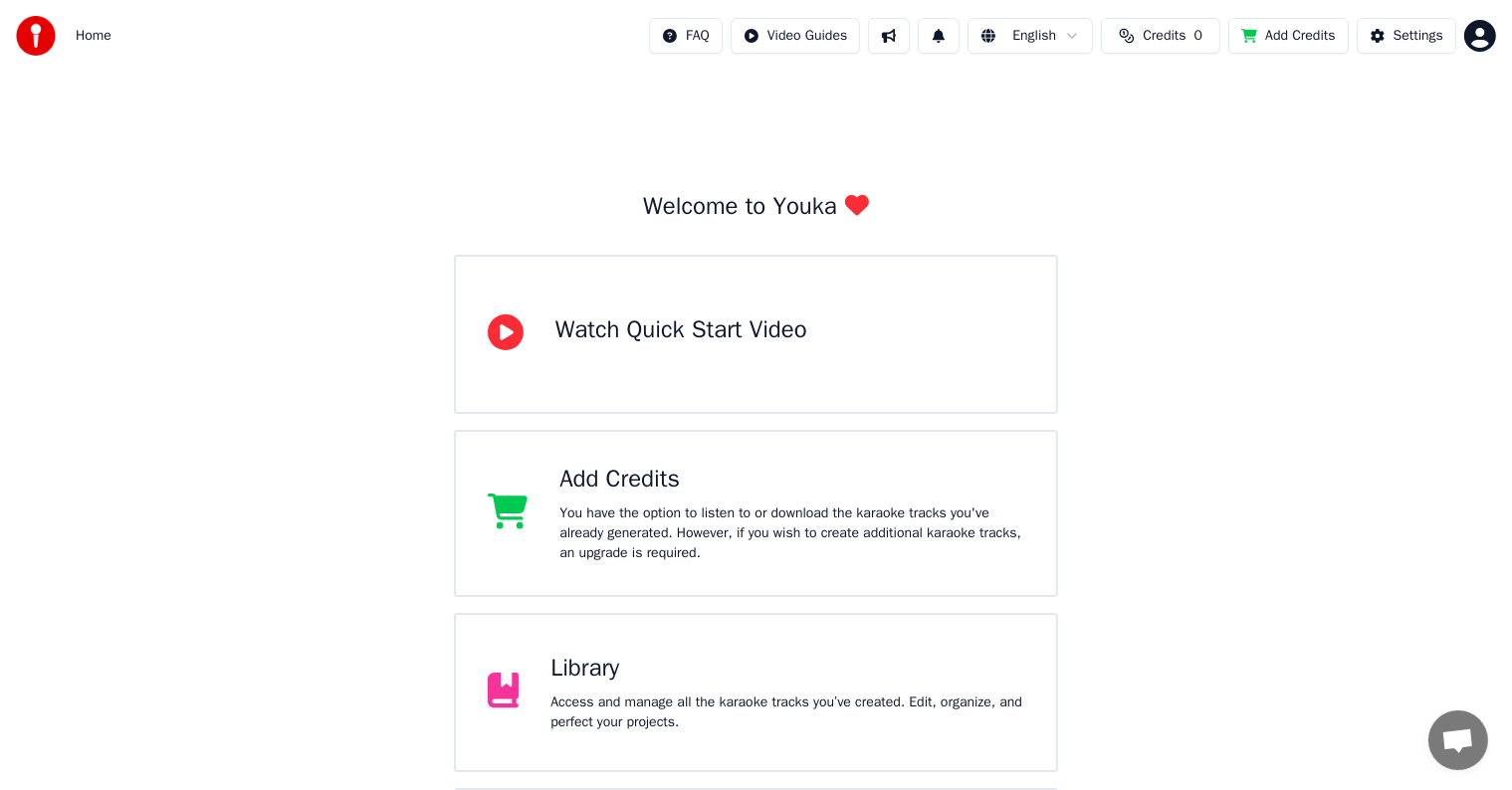 click on "Credits" at bounding box center [1164, 36] 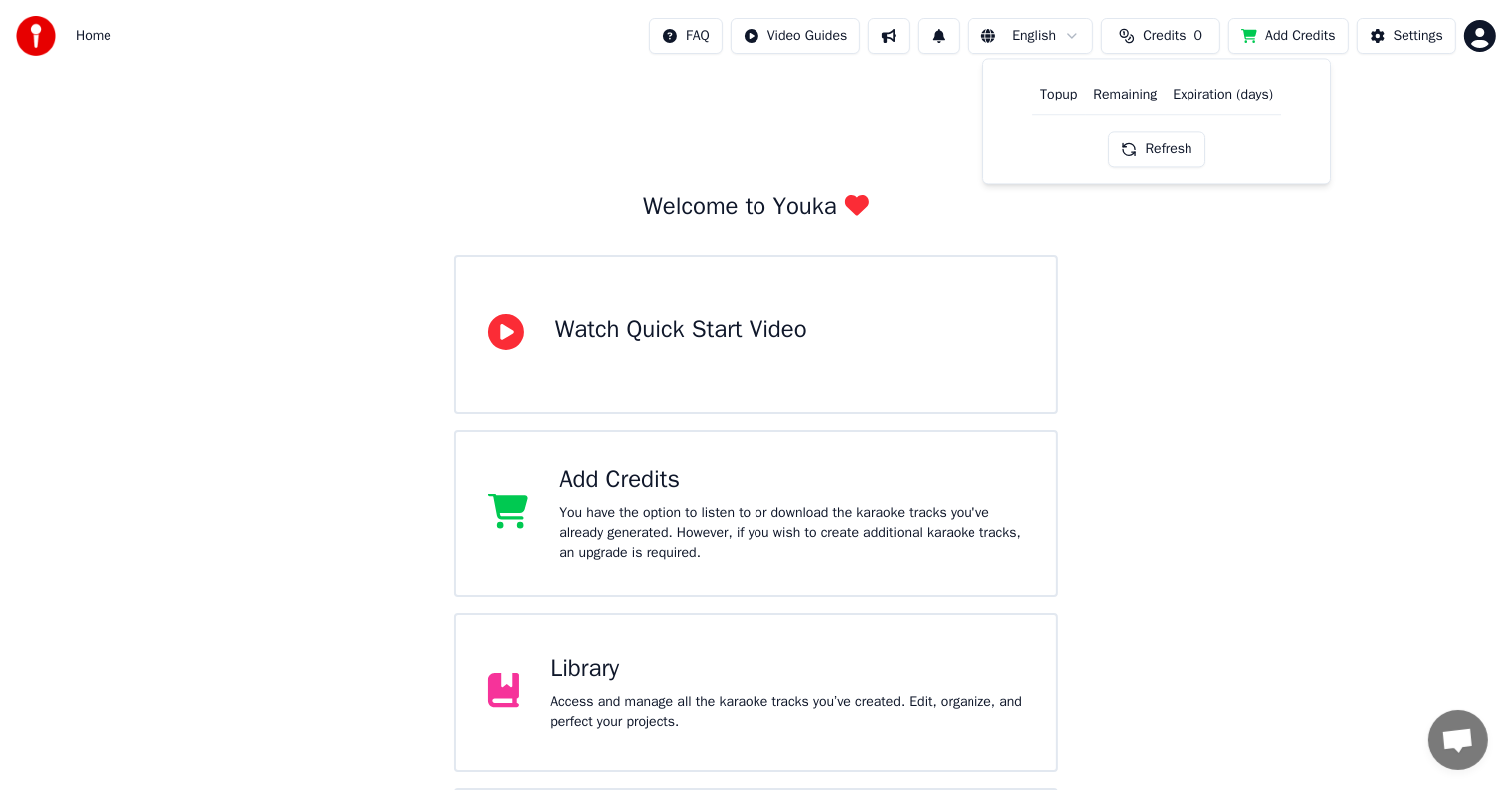 click on "Topup Remaining Expiration (days) Refresh" at bounding box center [1157, 120] 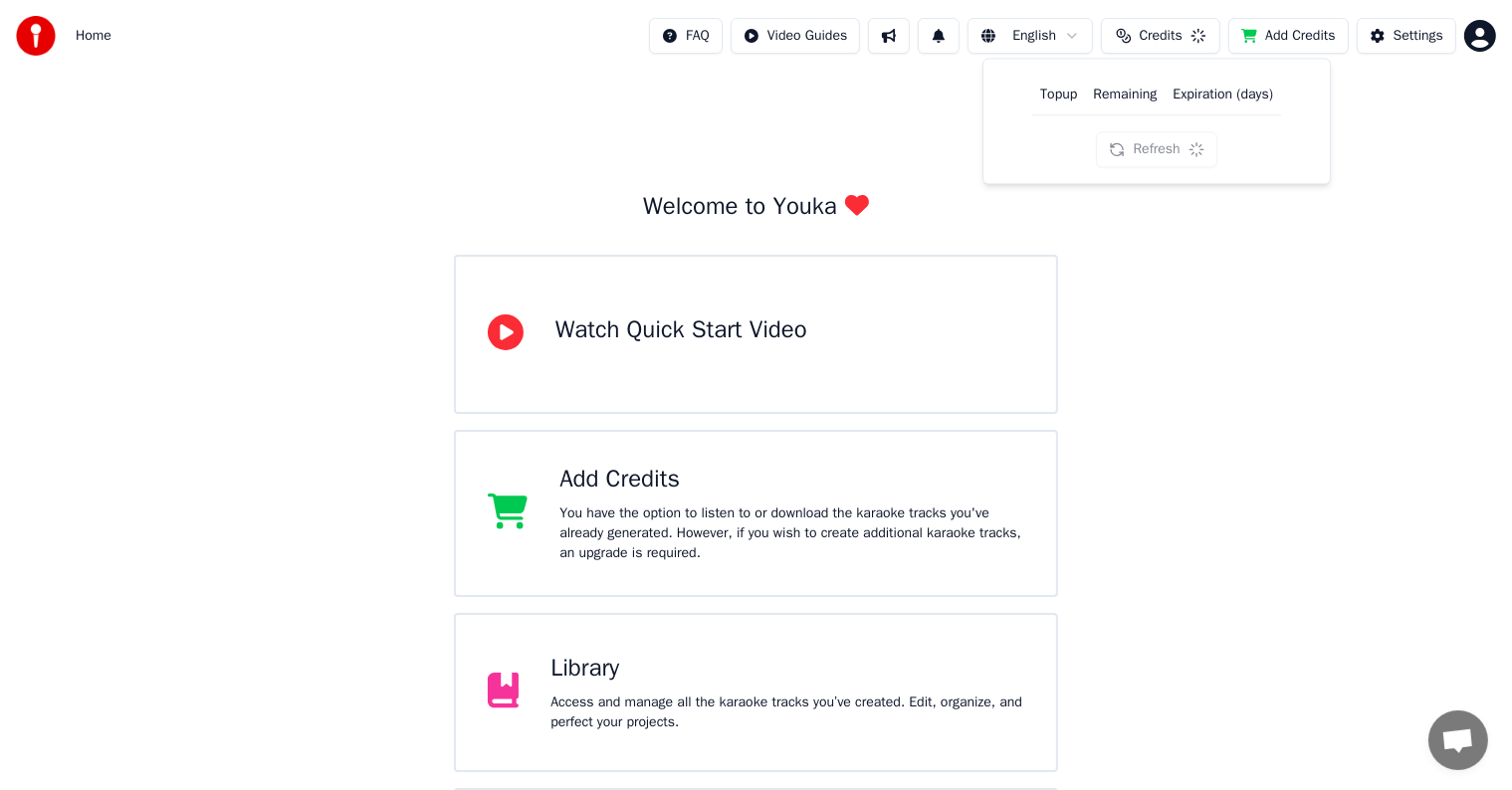 click on "Refresh" at bounding box center (1157, 149) 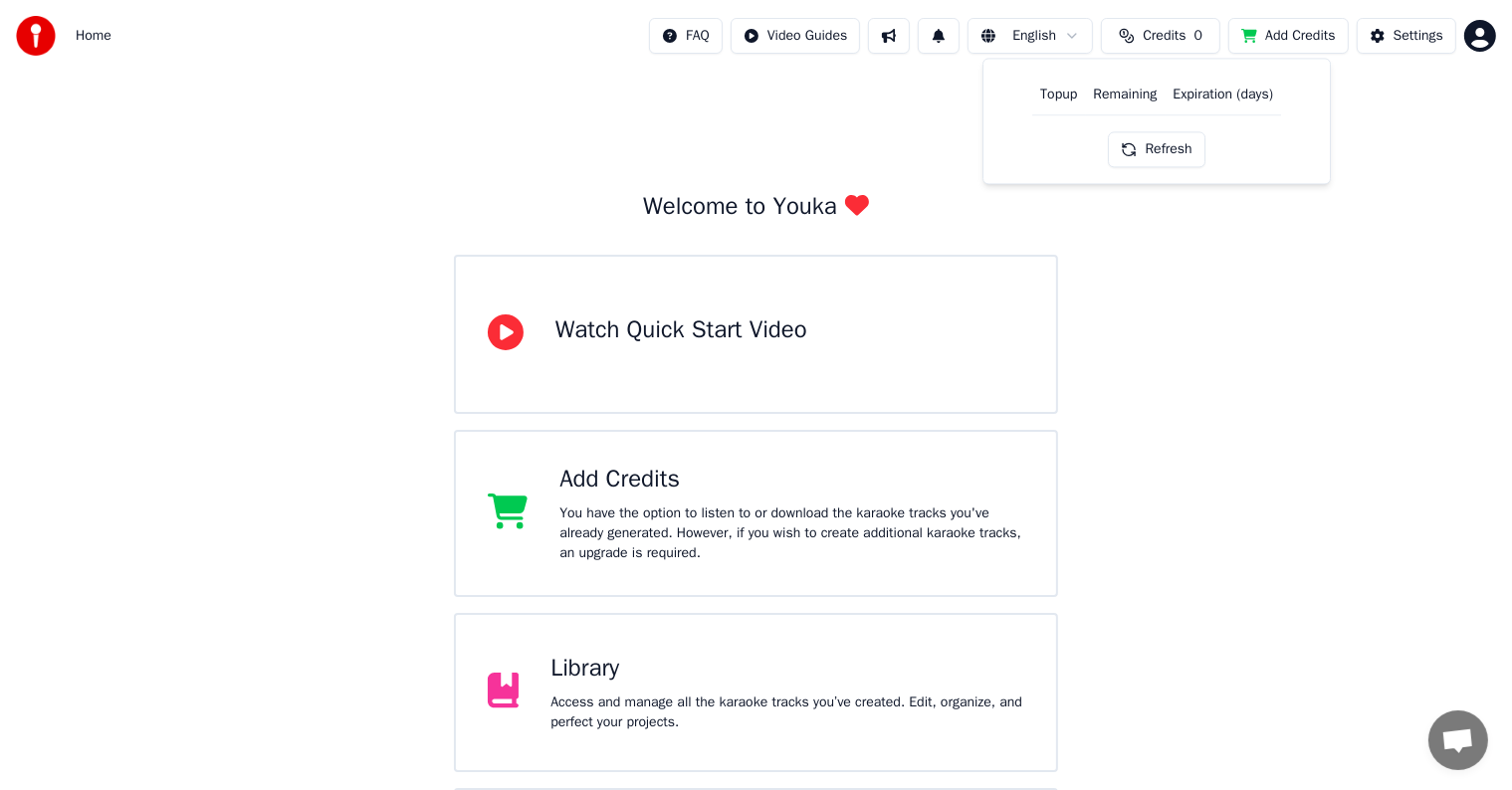 click on "Welcome to Youka Watch Quick Start Video Add Credits You have the option to listen to or download the karaoke tracks you've already generated. However, if you wish to create additional karaoke tracks, an upgrade is required. Library Access and manage all the karaoke tracks you’ve created. Edit, organize, and perfect your projects. Create Karaoke Create karaoke from audio or video files (MP3, MP4, and more), or paste a URL to instantly generate a karaoke video with synchronized lyrics." at bounding box center [756, 509] 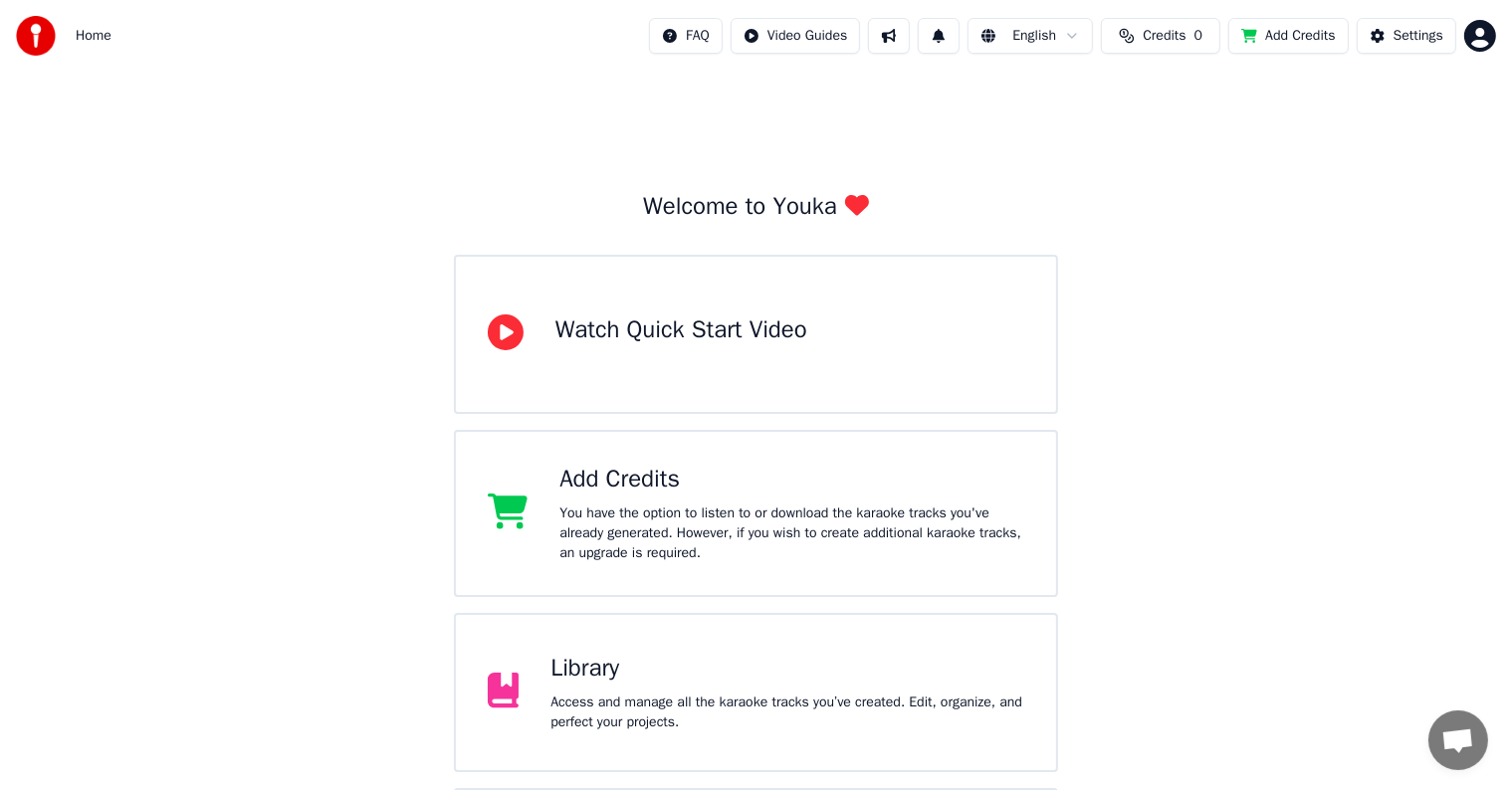 click on "Credits 0" at bounding box center (1161, 36) 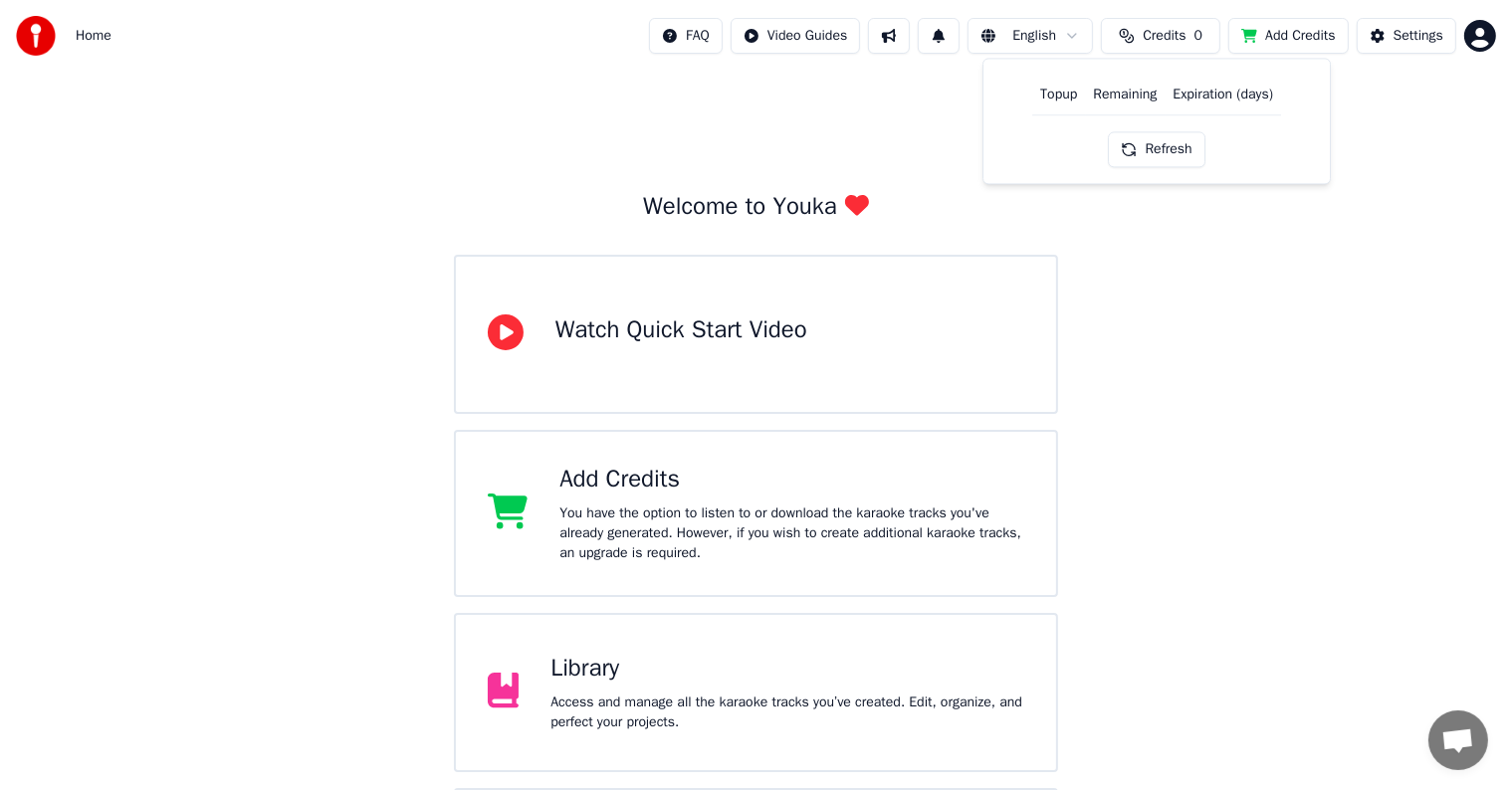 click on "Refresh" at bounding box center (1157, 149) 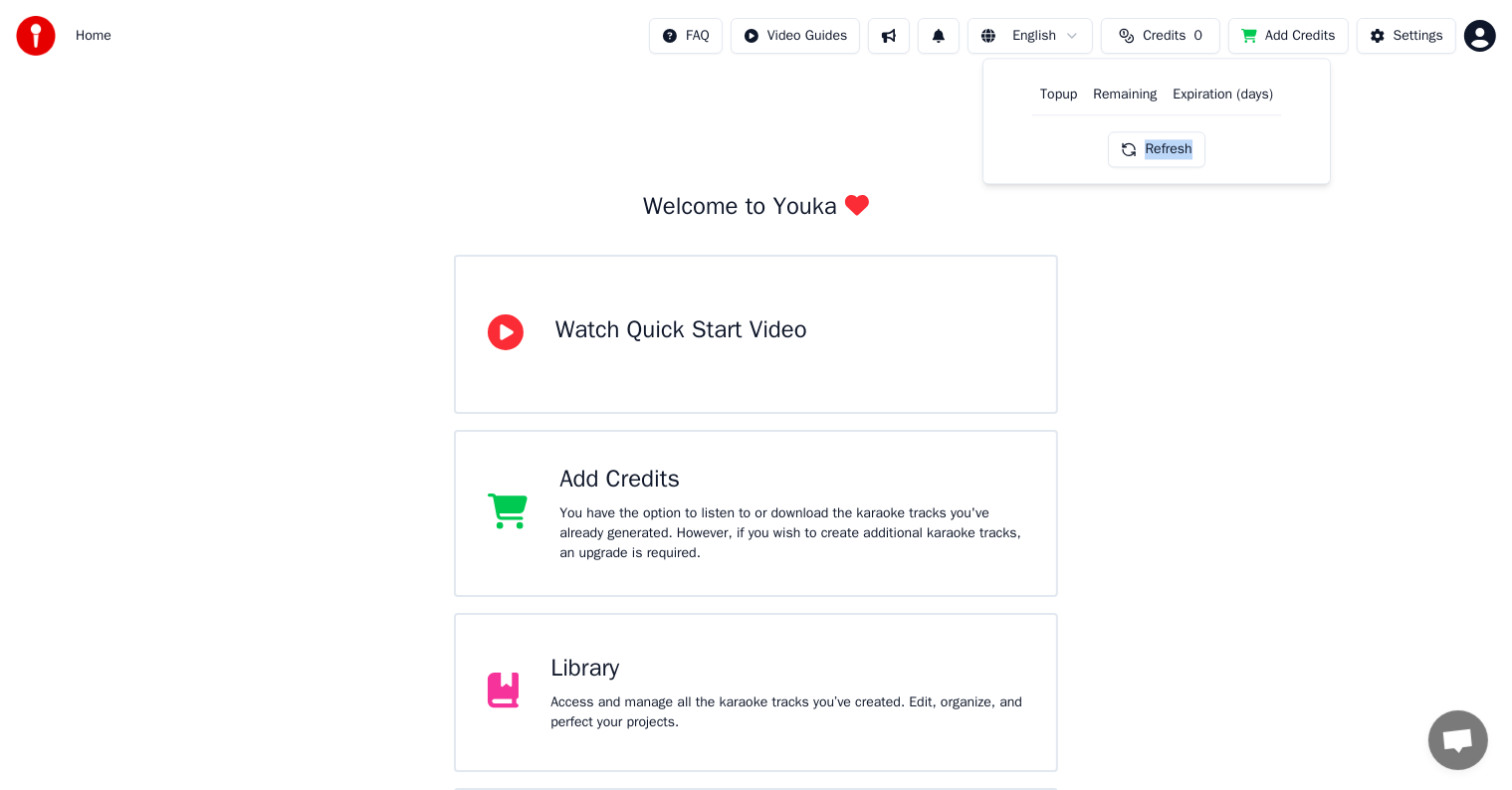 click on "Refresh" at bounding box center (1157, 149) 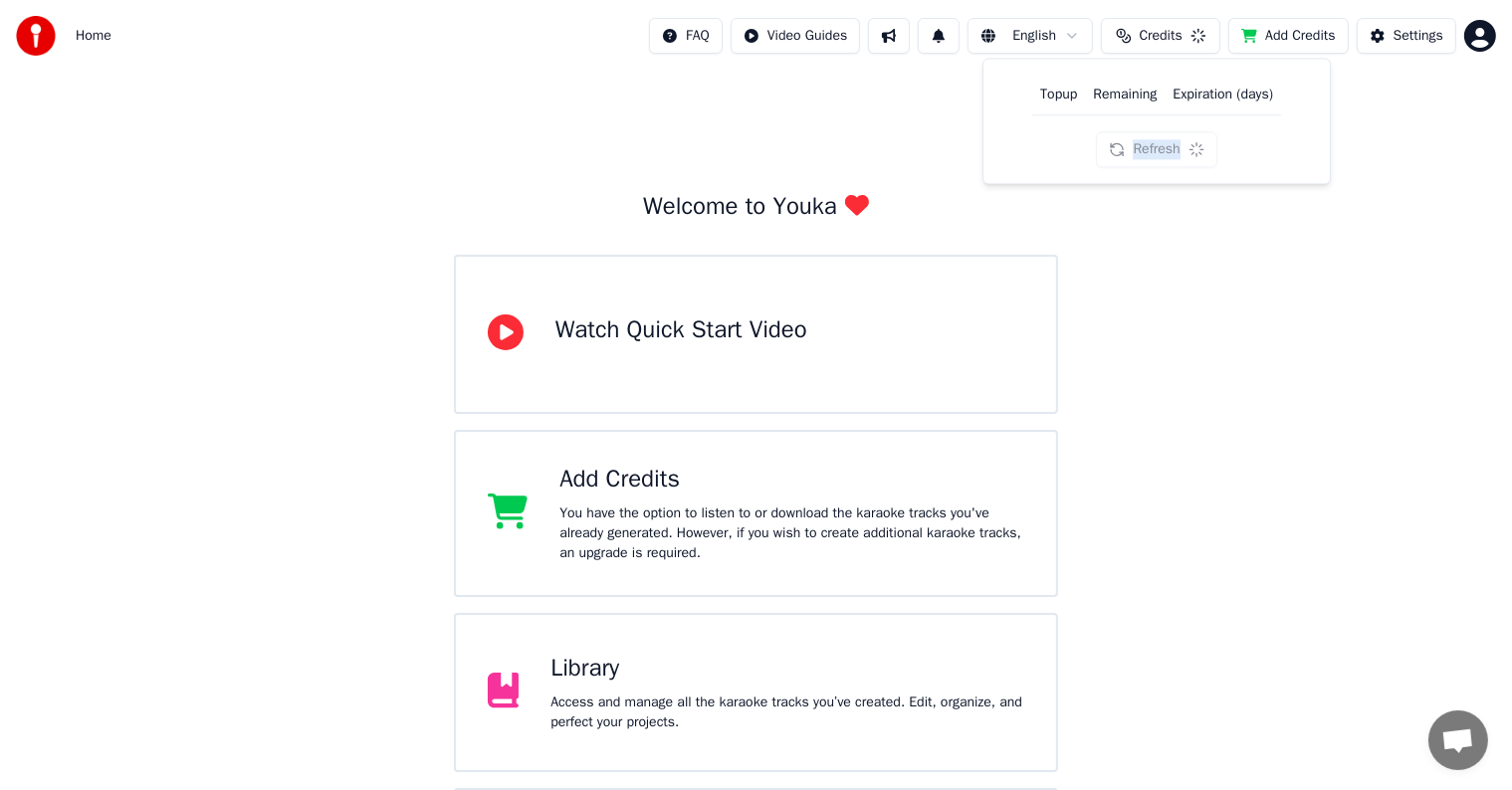 click on "Refresh" at bounding box center (1157, 149) 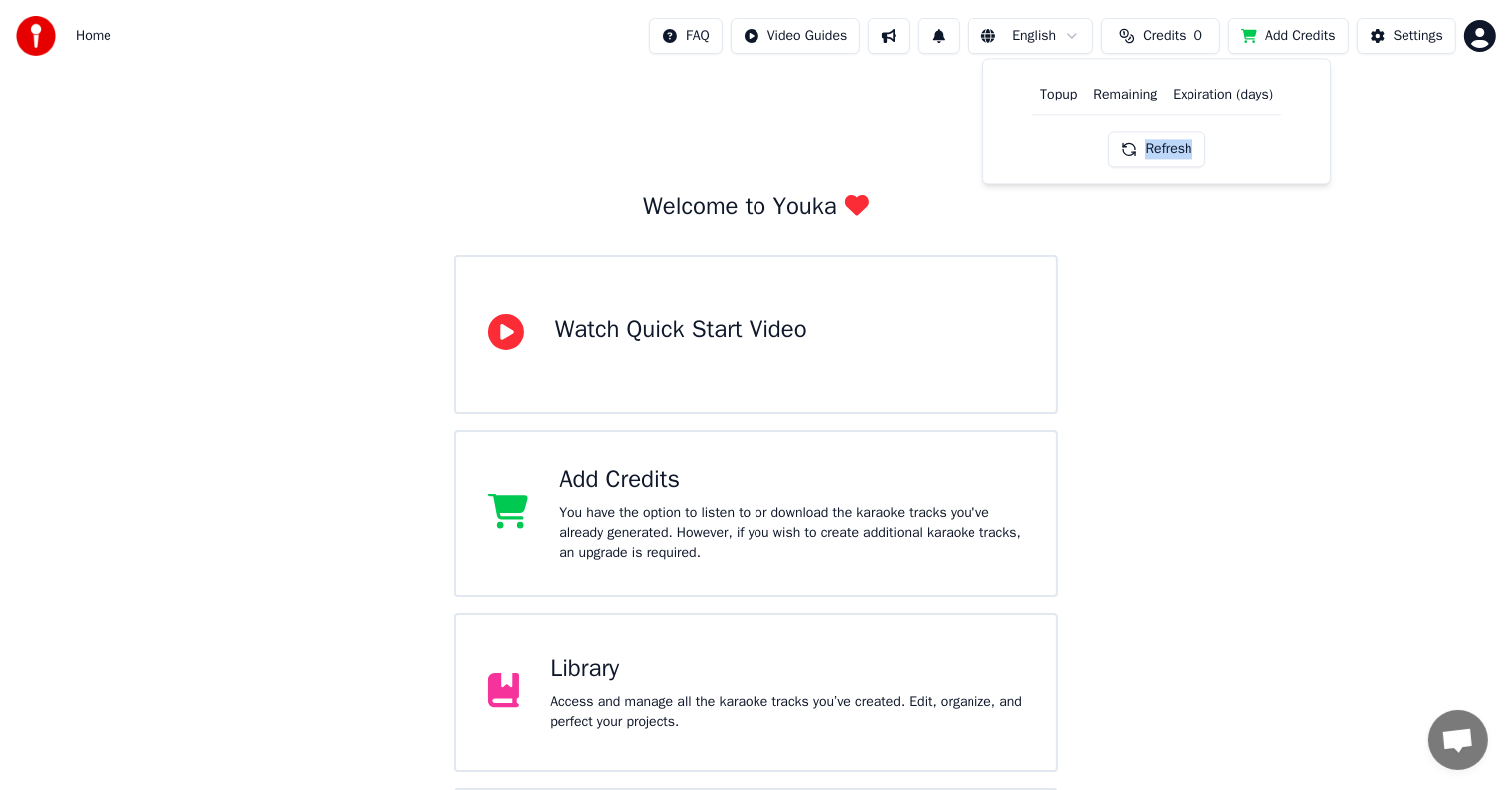 click on "Refresh" at bounding box center [1157, 149] 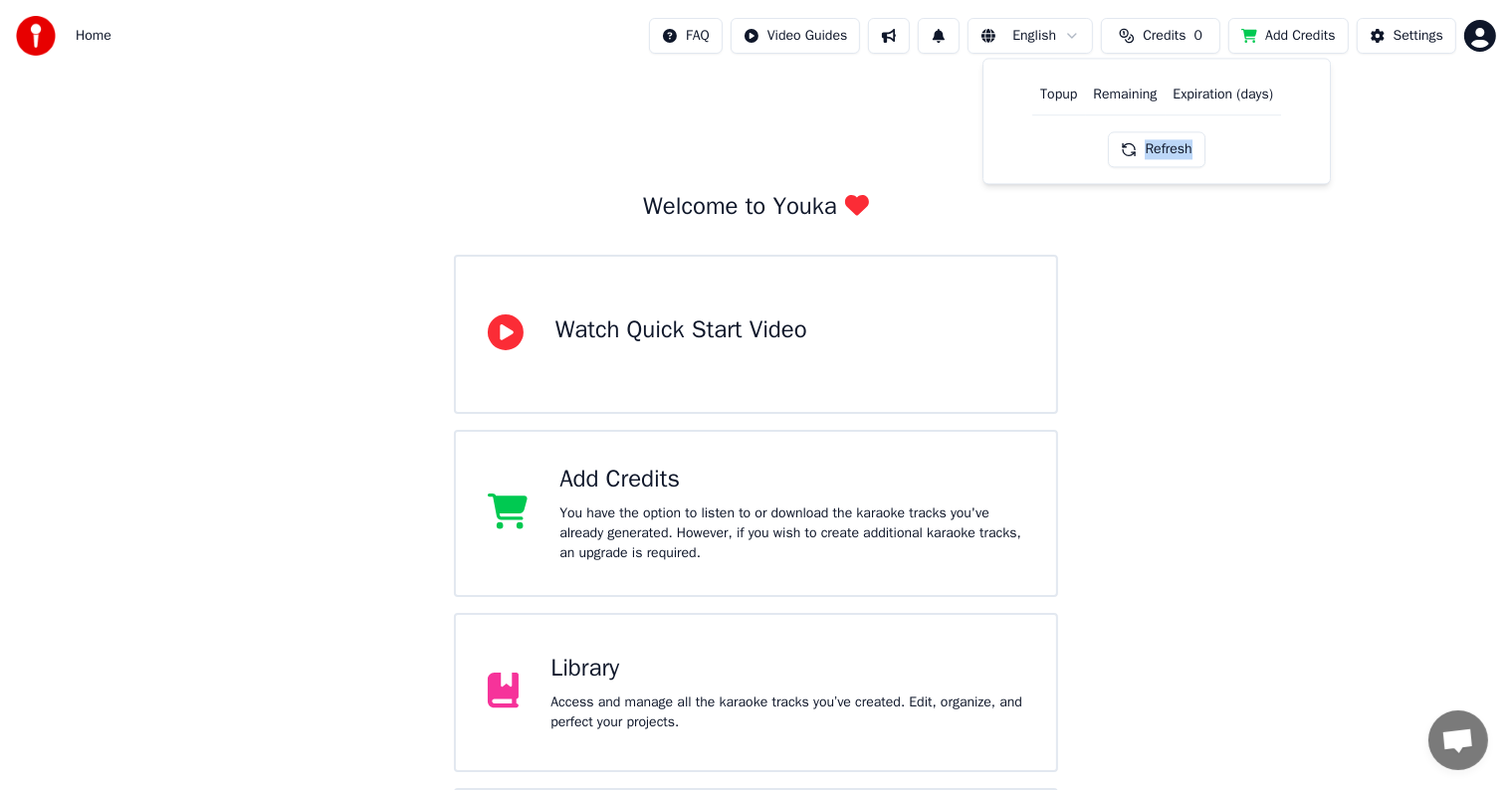 click on "Refresh" at bounding box center [1157, 149] 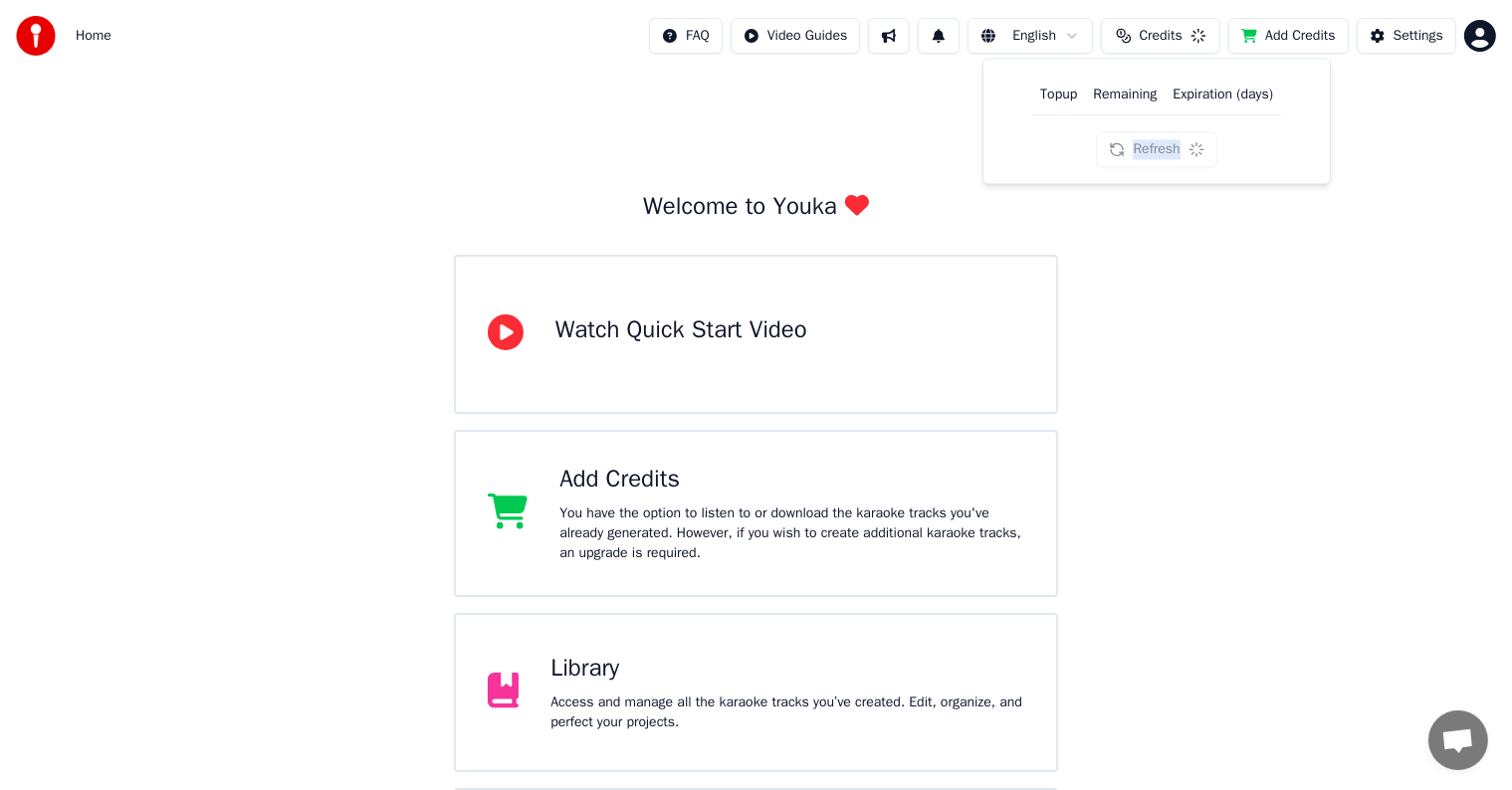 click on "Refresh" at bounding box center (1157, 149) 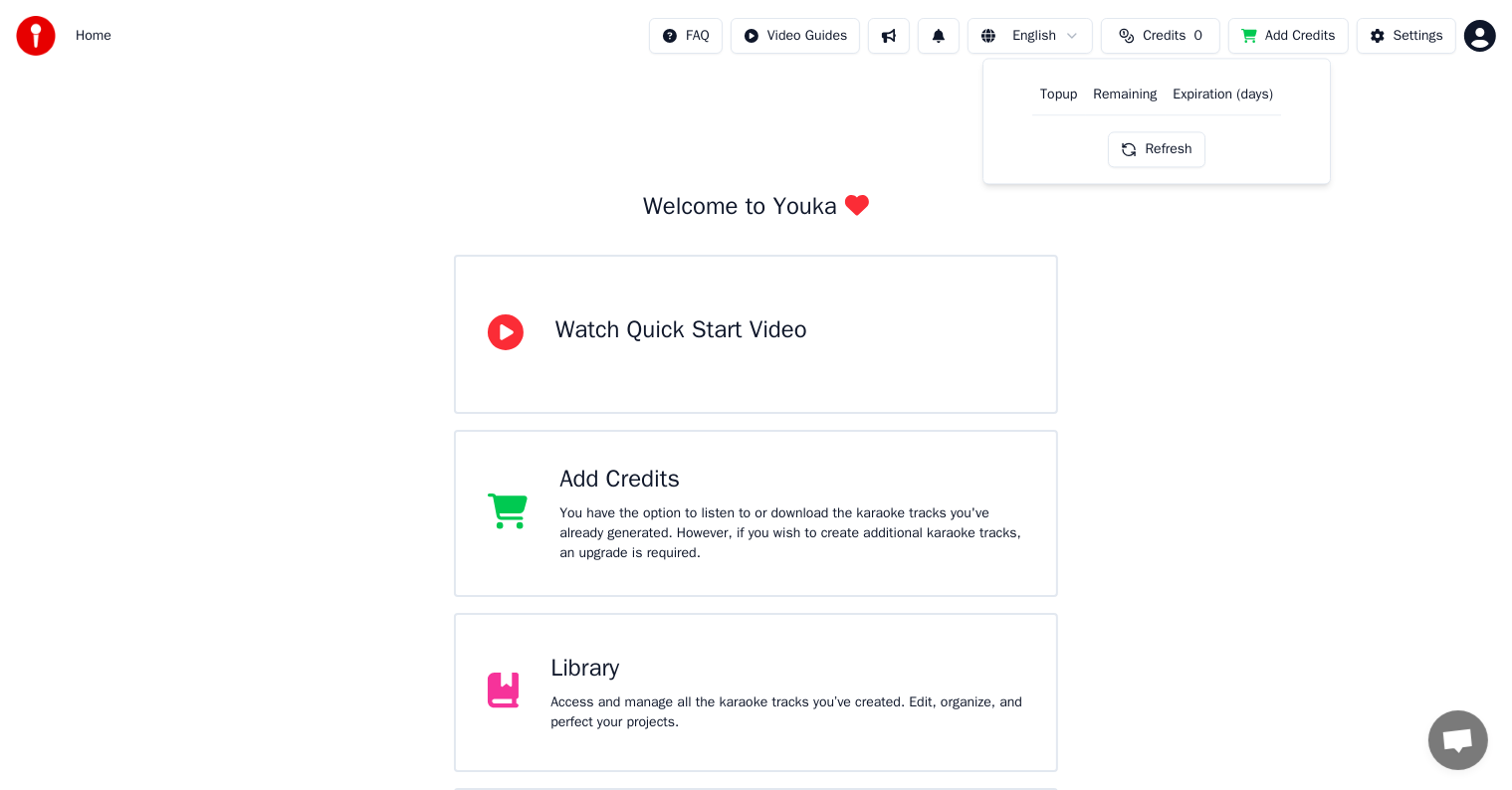 click on "Refresh" at bounding box center (1157, 149) 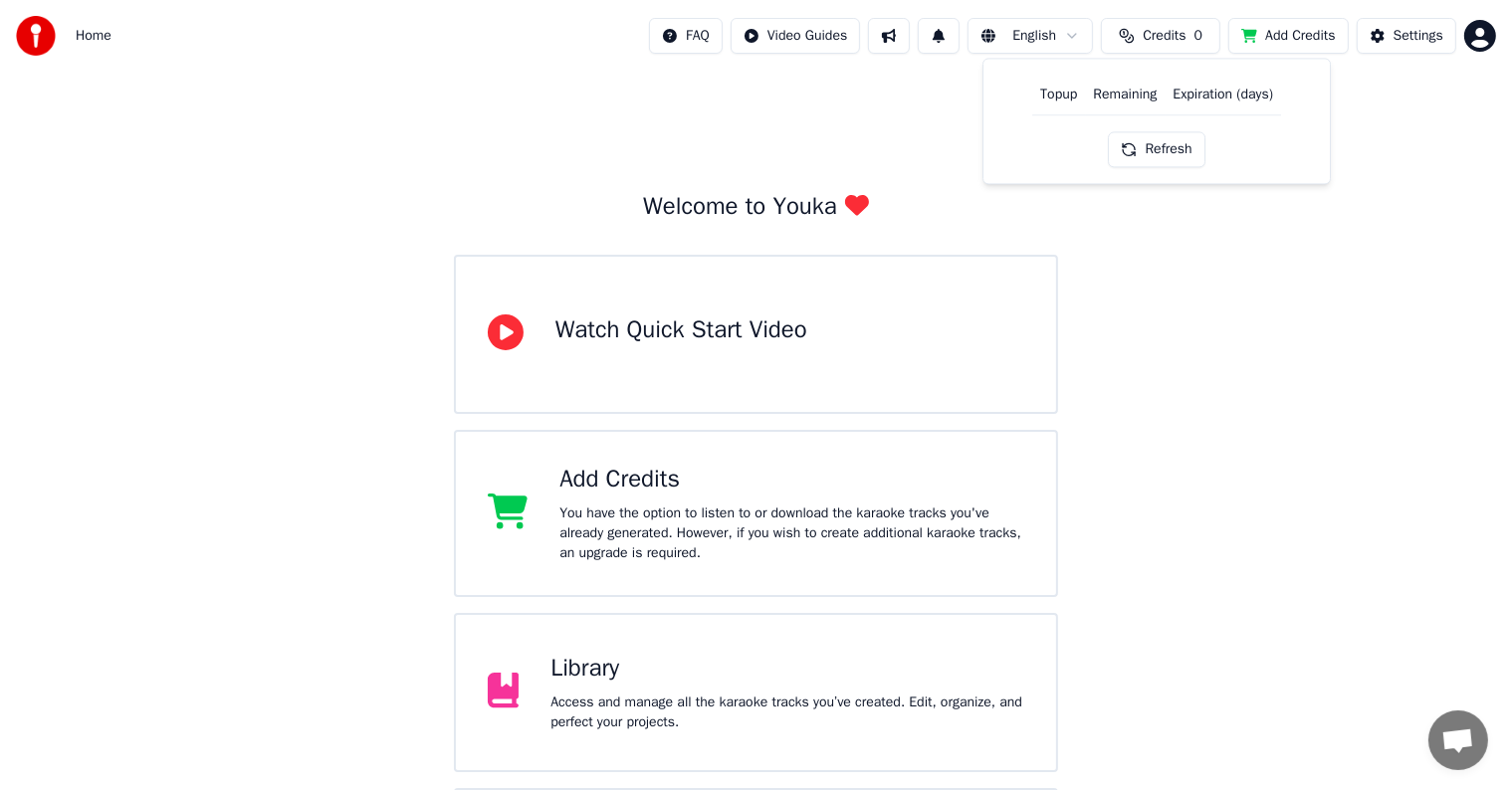click on "Refresh" at bounding box center (1157, 149) 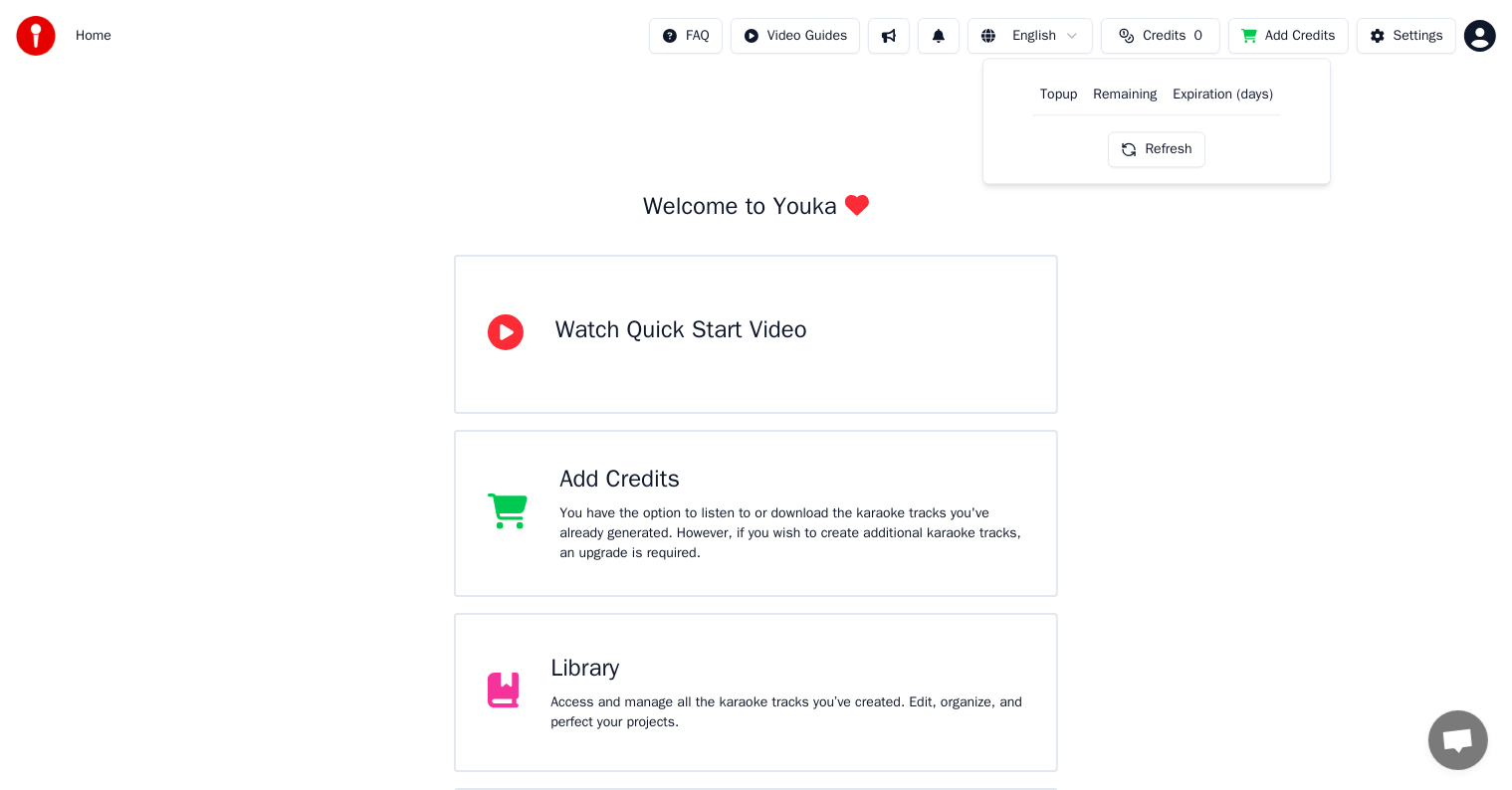 click on "Refresh" at bounding box center [1157, 149] 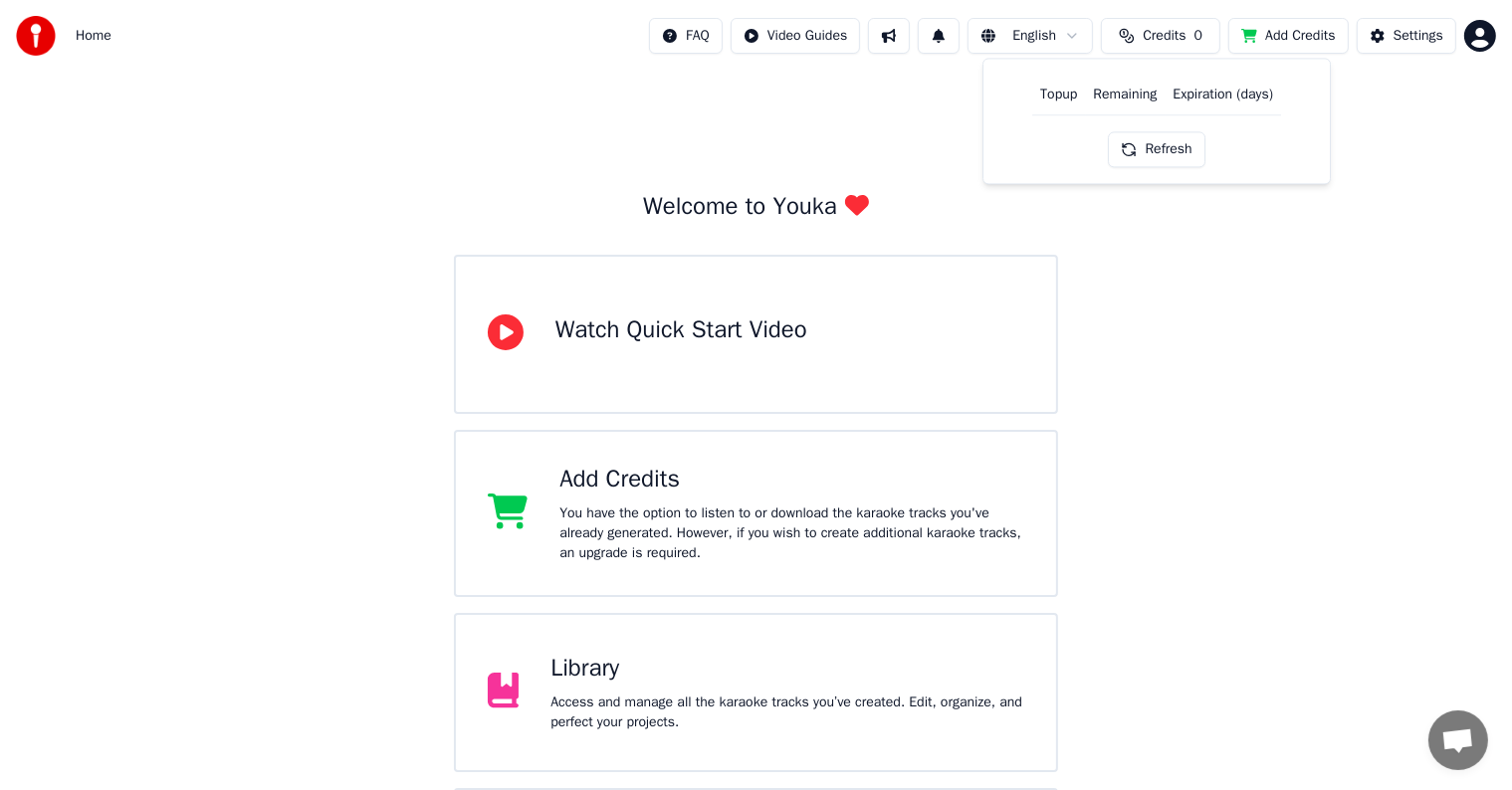 click on "Refresh" at bounding box center (1157, 149) 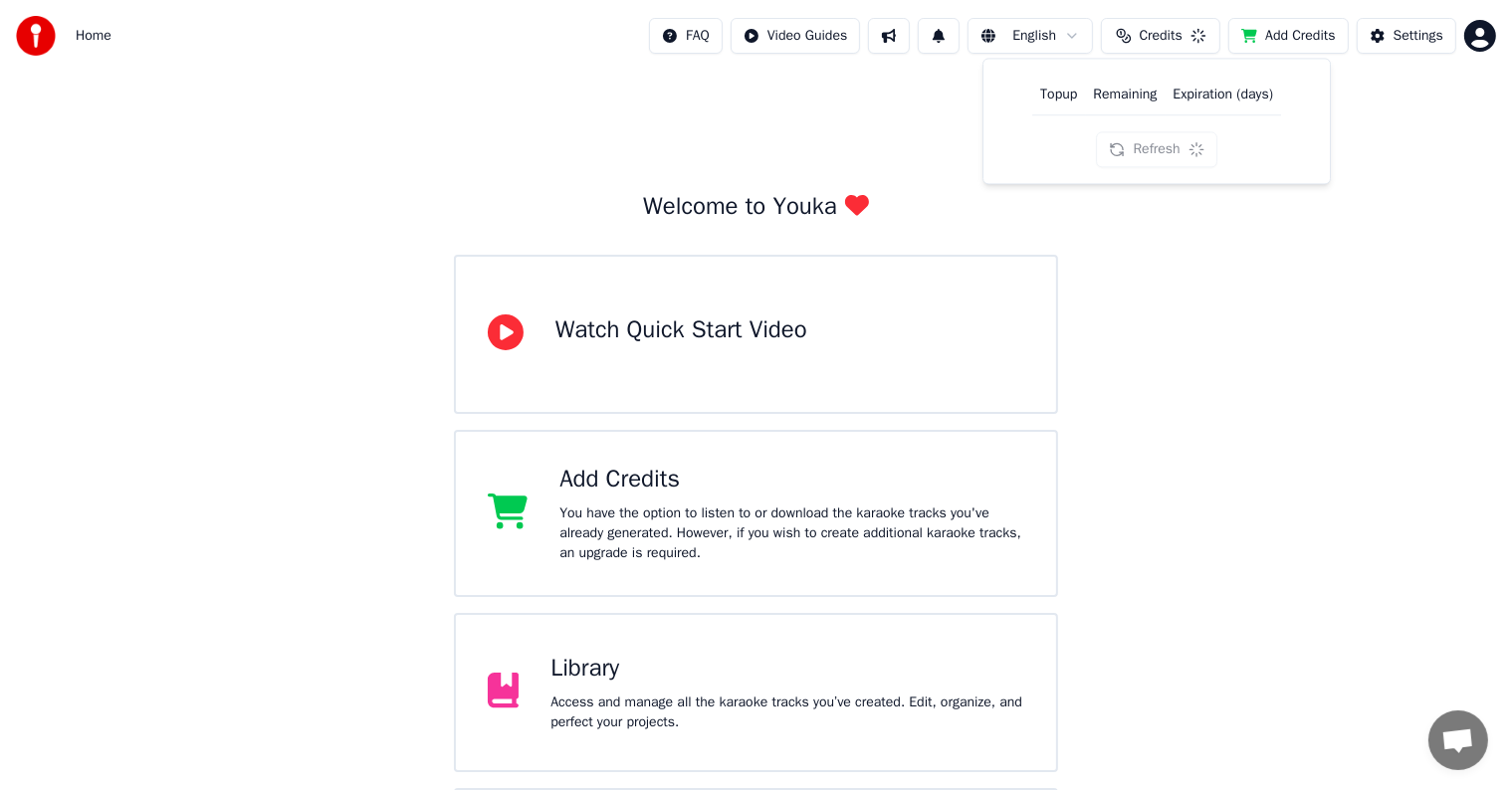 click on "Refresh" at bounding box center (1157, 149) 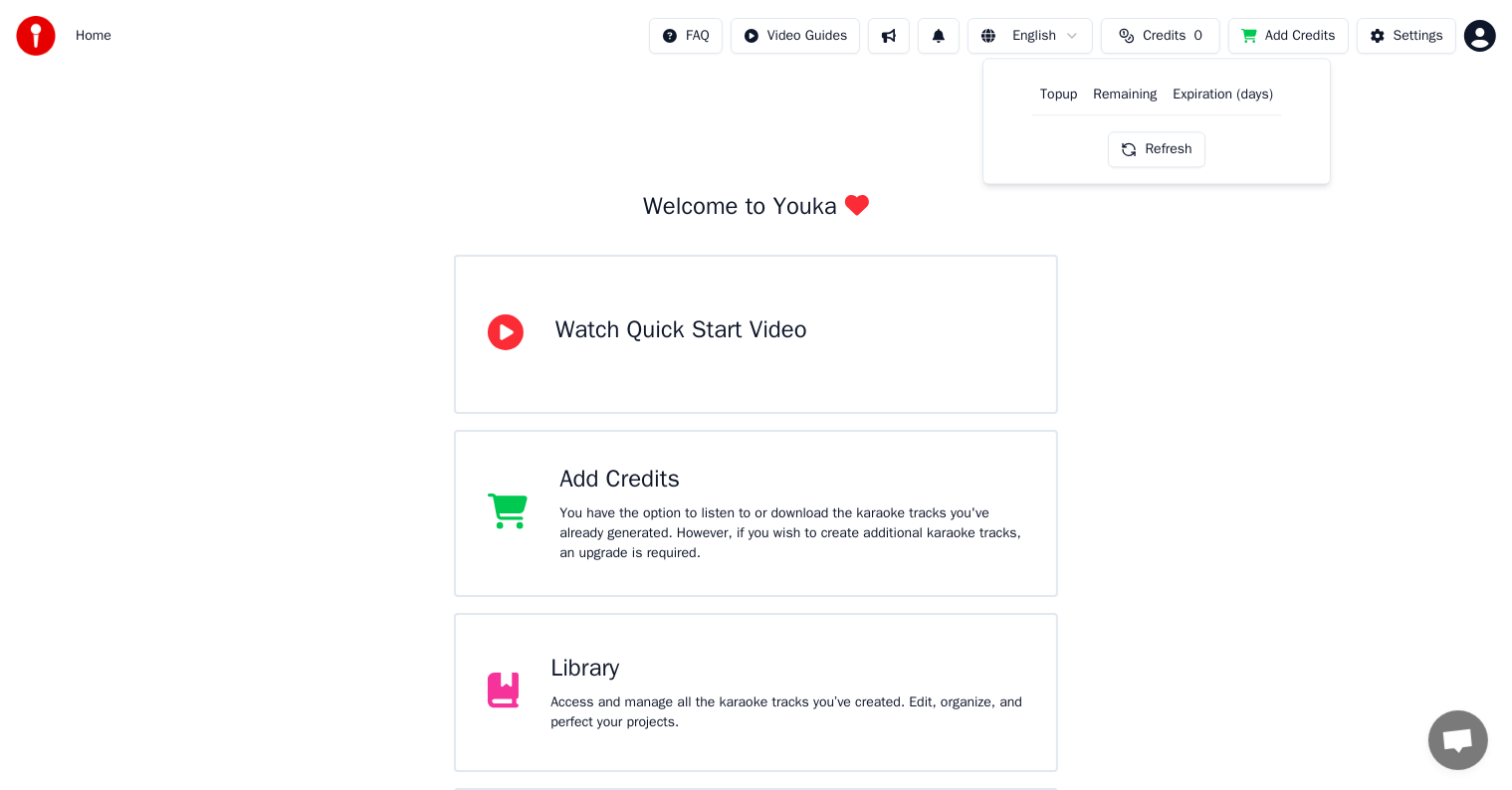 click on "Refresh" at bounding box center [1157, 149] 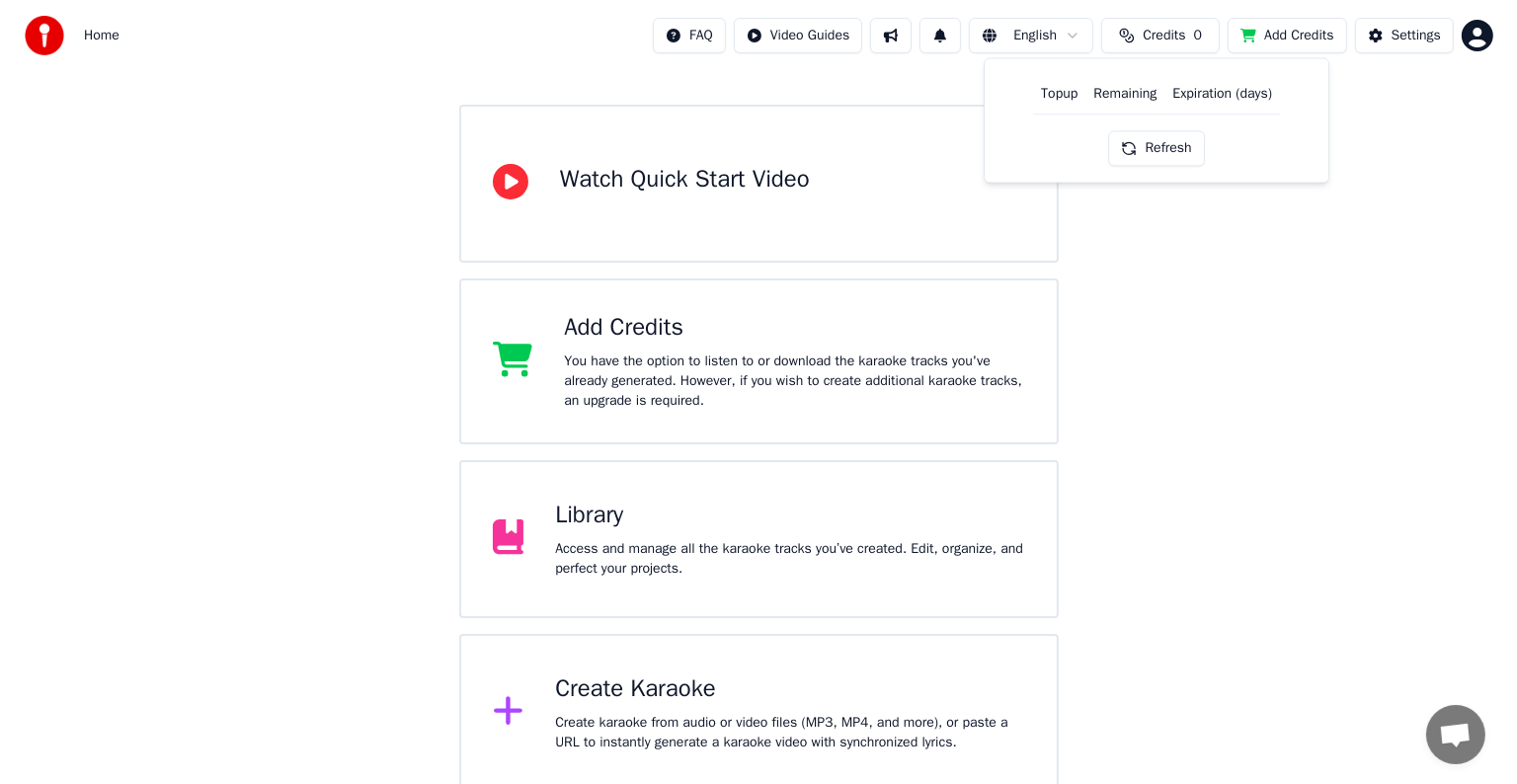 scroll, scrollTop: 155, scrollLeft: 0, axis: vertical 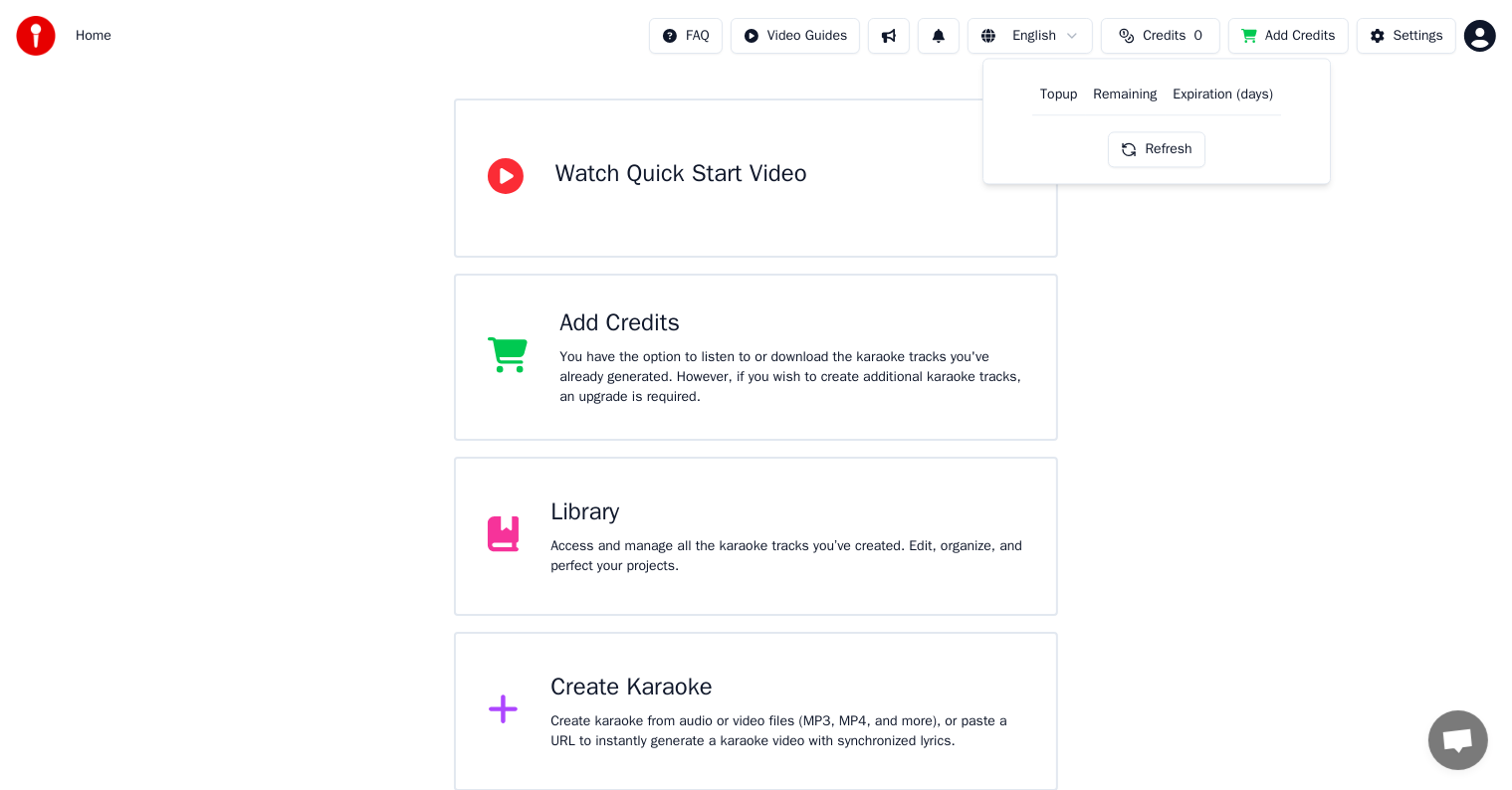 click on "Create Karaoke" at bounding box center [787, 688] 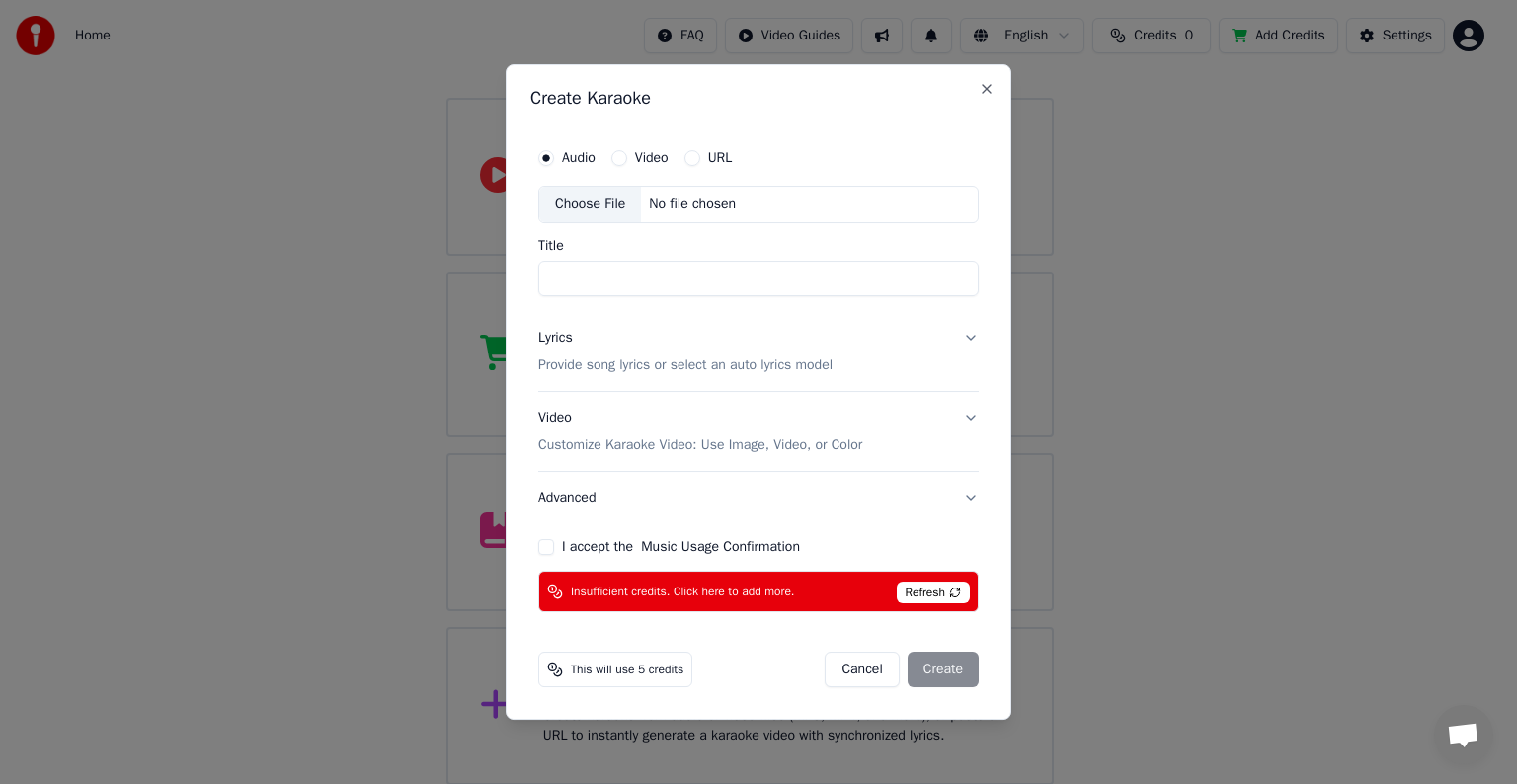 click on "Title" at bounding box center [758, 278] 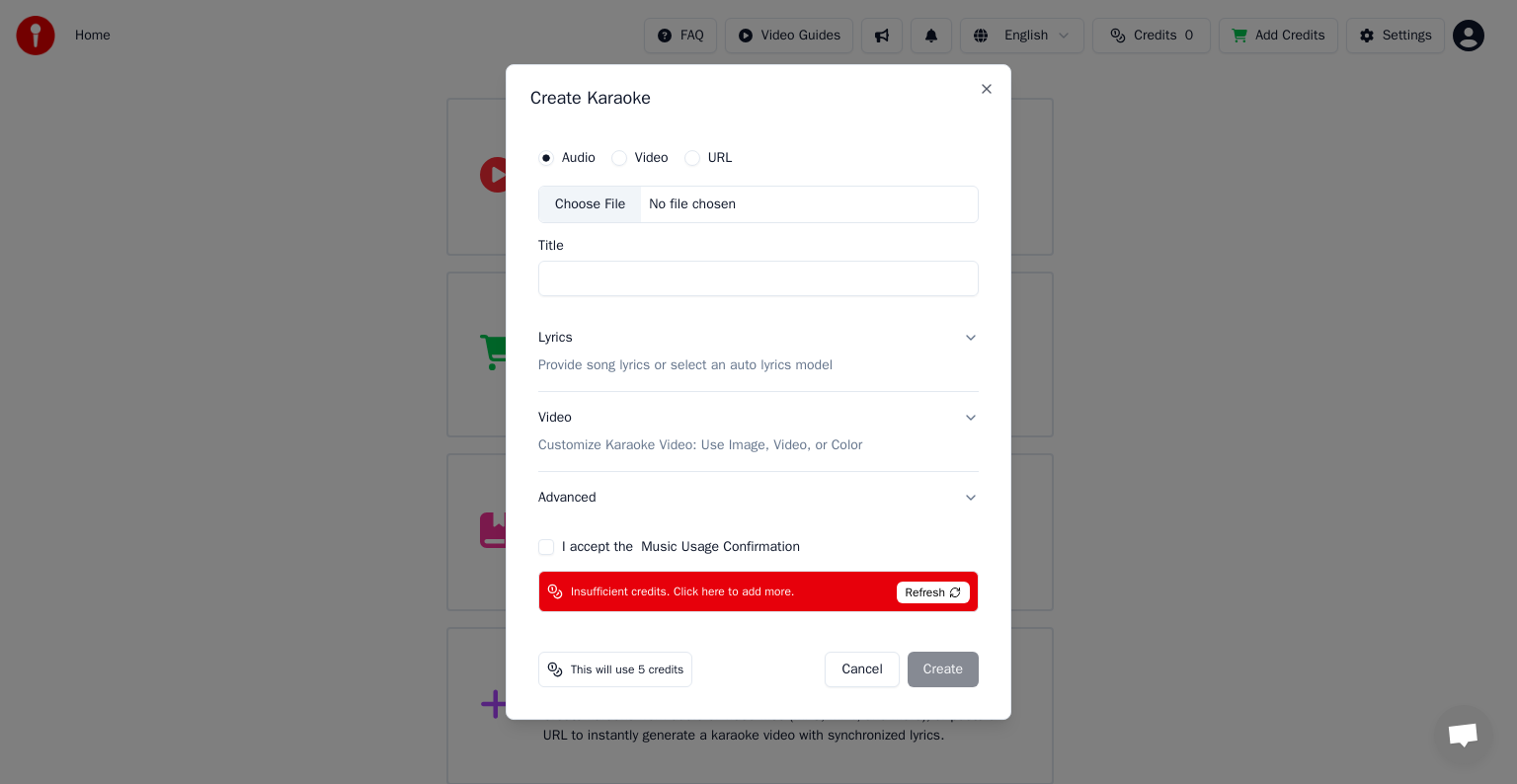 click on "Provide song lyrics or select an auto lyrics model" at bounding box center [685, 365] 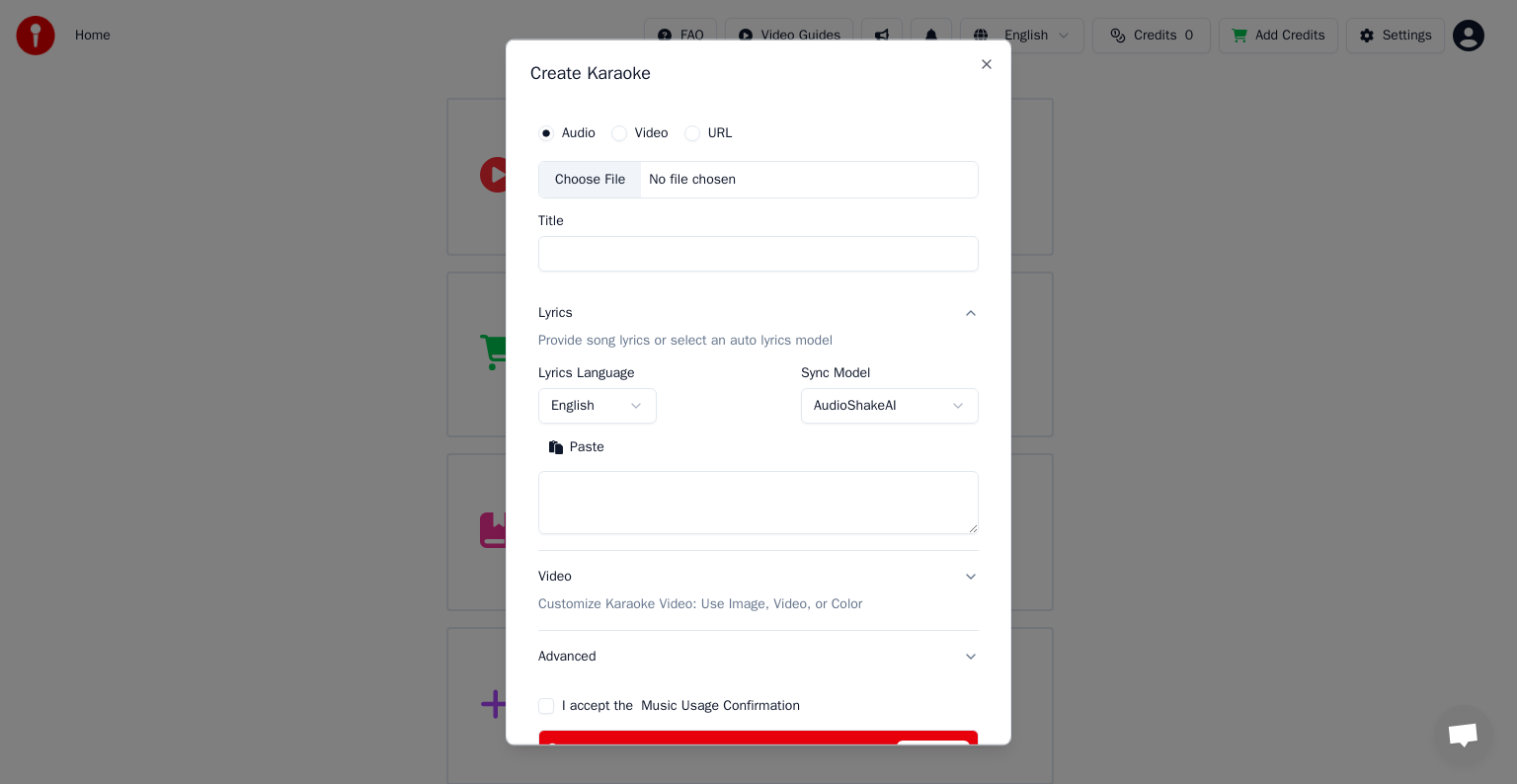 scroll, scrollTop: 132, scrollLeft: 0, axis: vertical 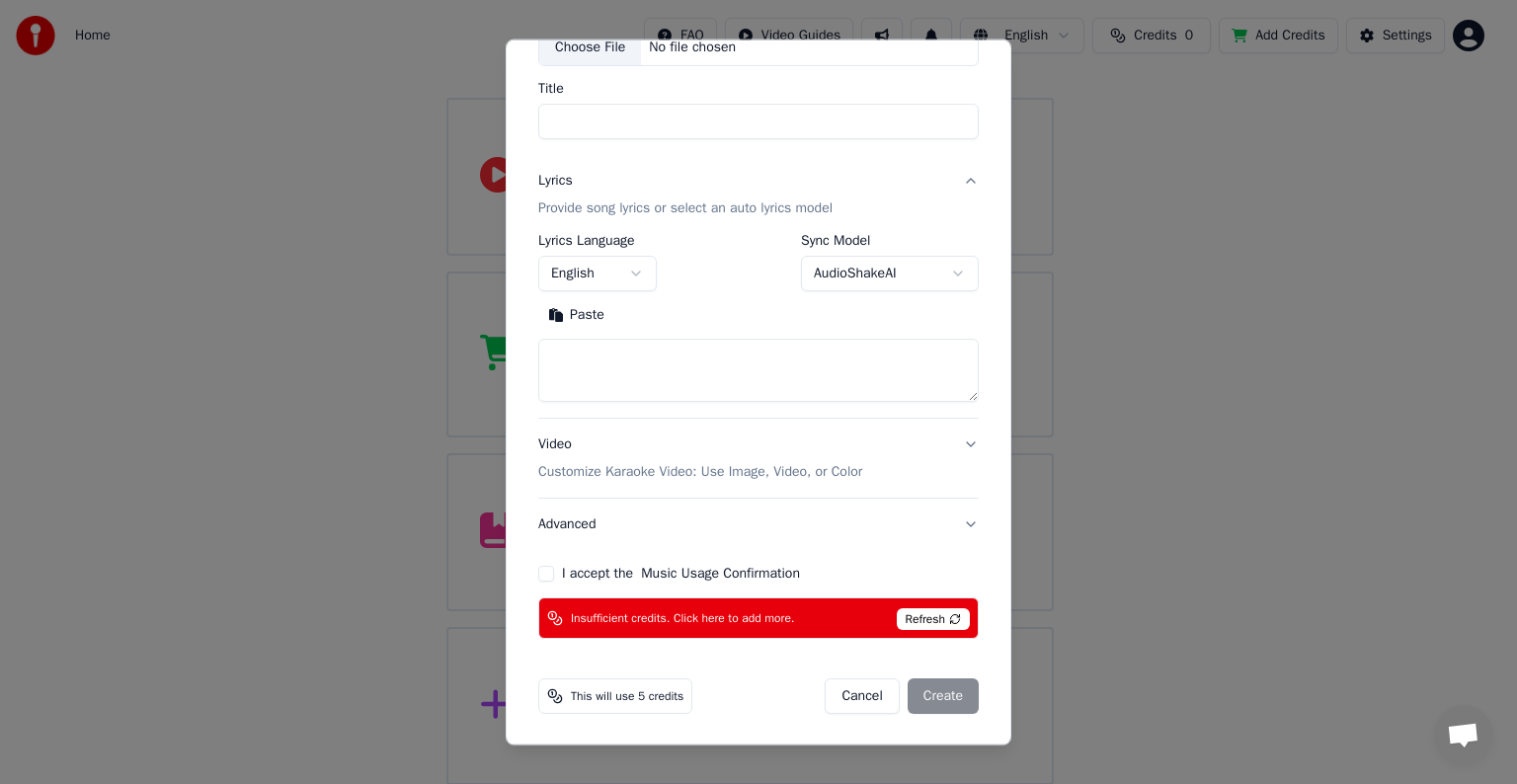 click on "**********" at bounding box center [758, 310] 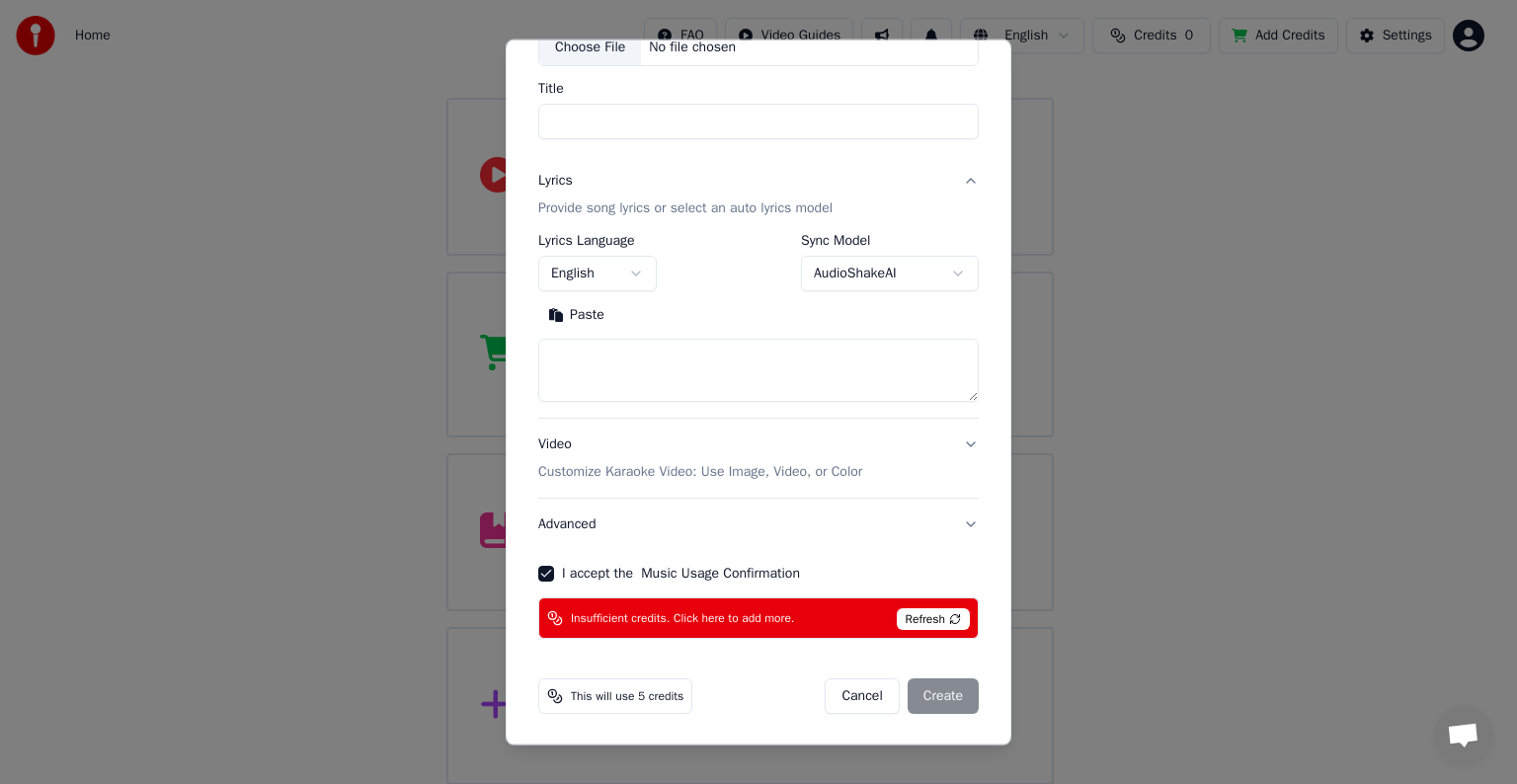 click on "This will use 5 credits" at bounding box center (615, 696) 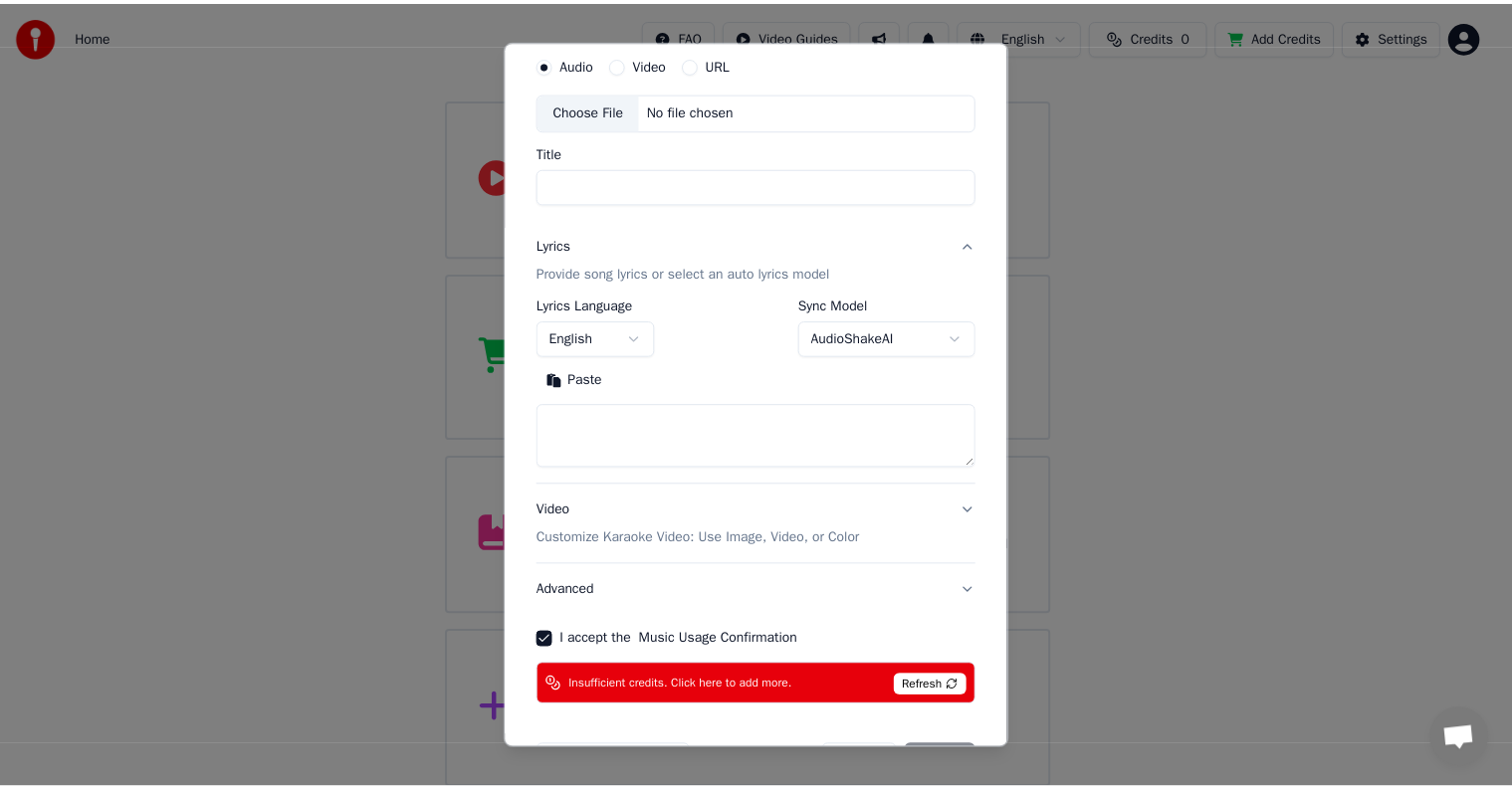 scroll, scrollTop: 0, scrollLeft: 0, axis: both 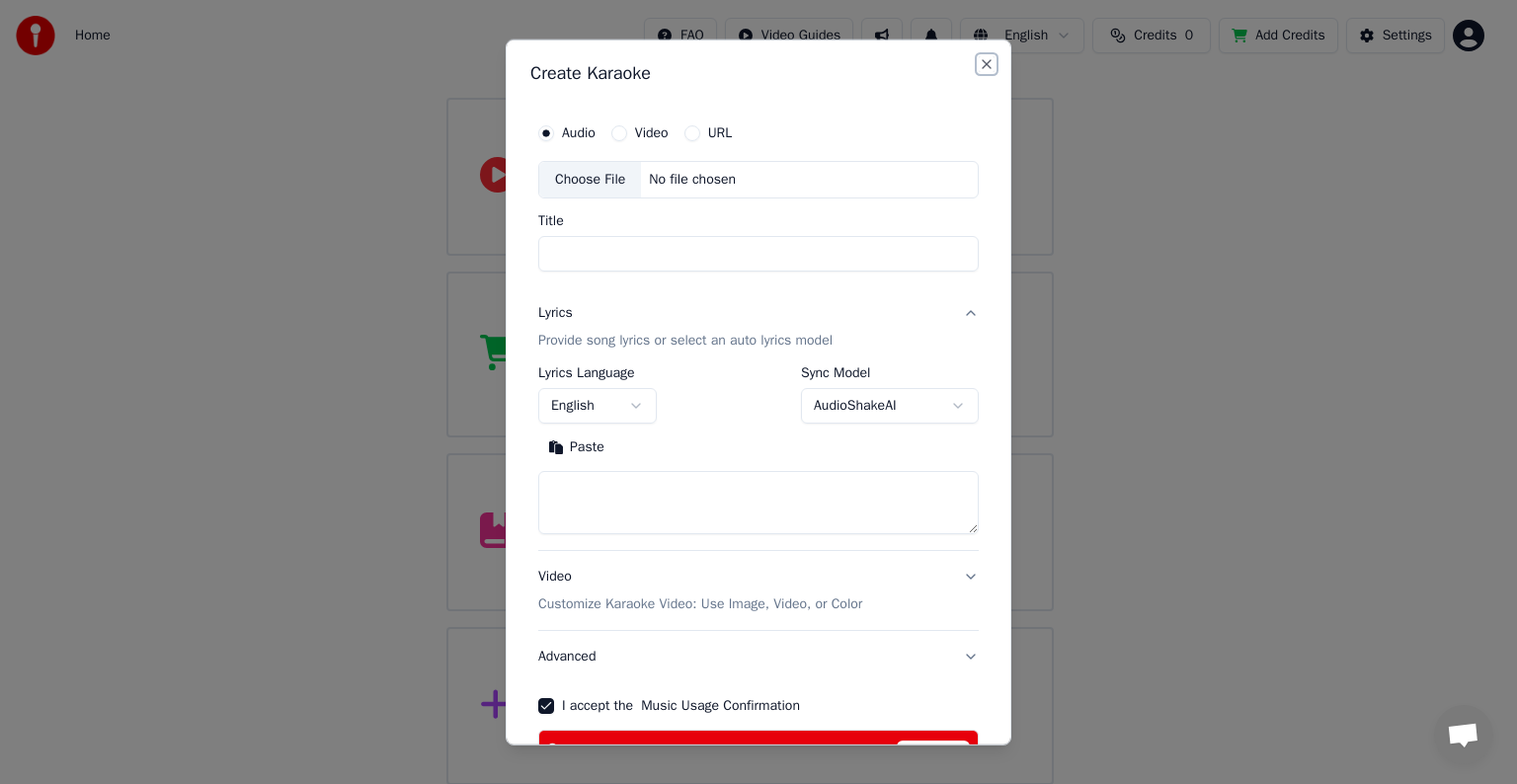 click on "Close" at bounding box center (987, 64) 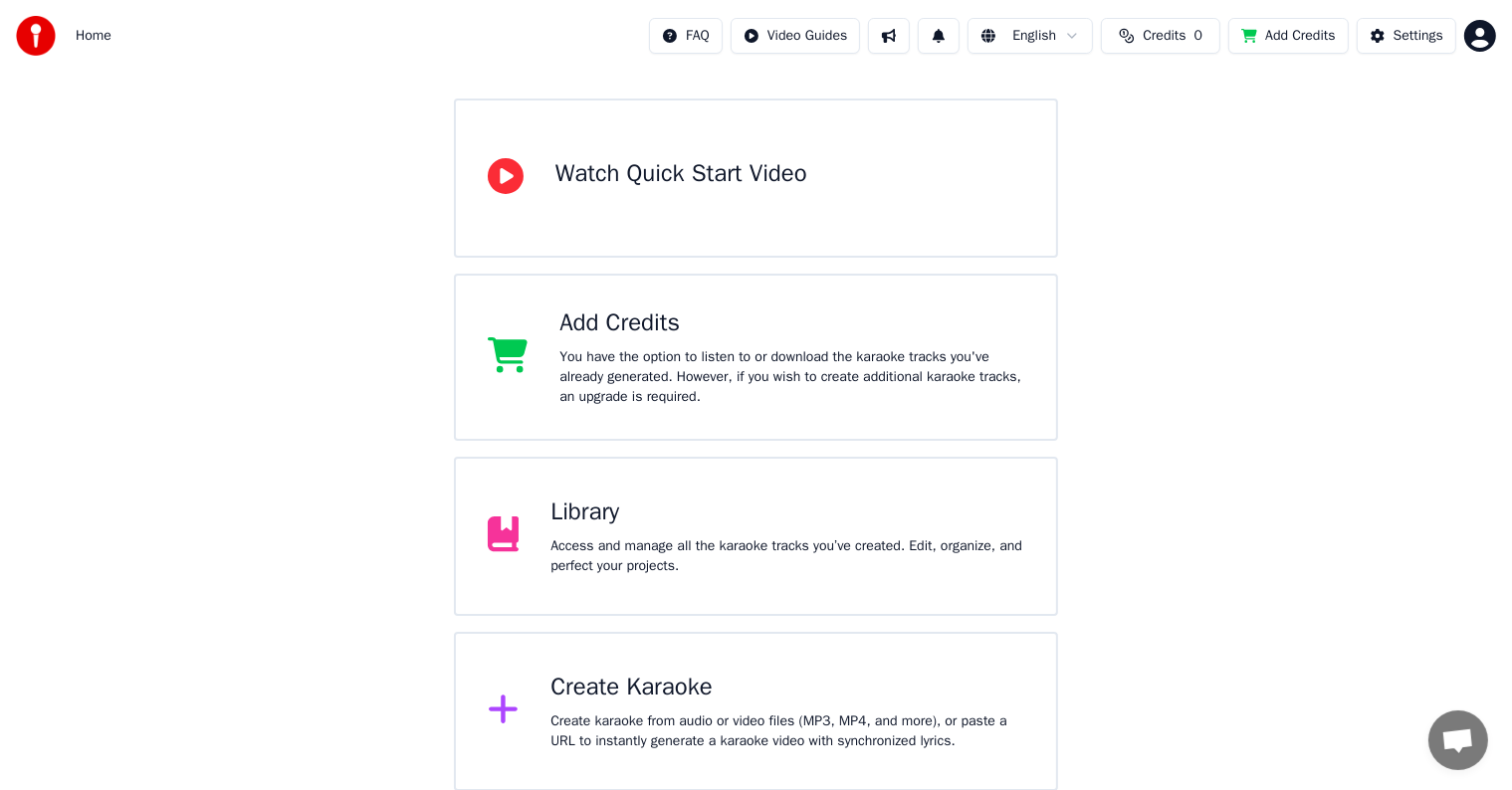 click on "Credits 0" at bounding box center (1161, 36) 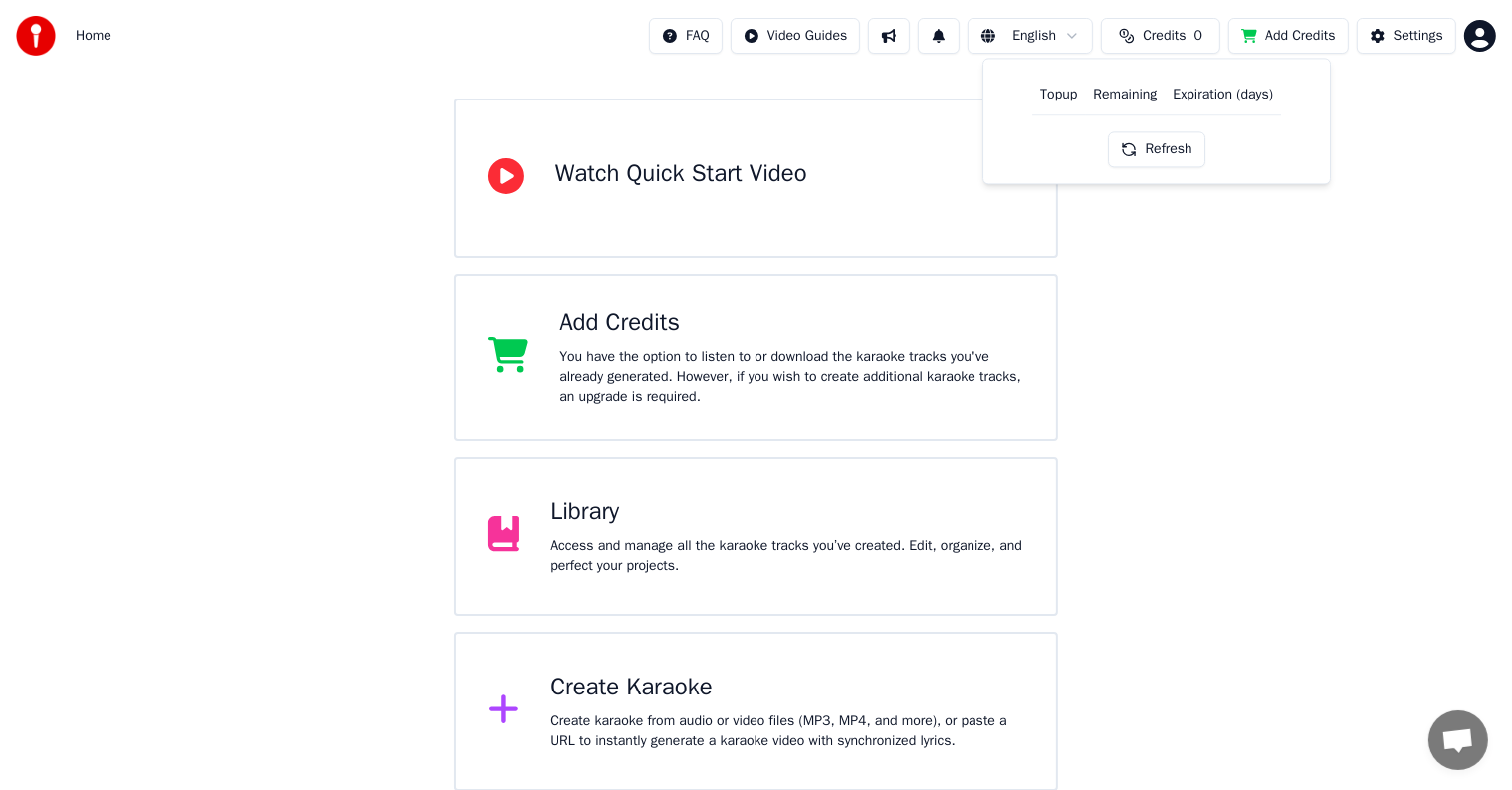 click on "Refresh" at bounding box center [1157, 149] 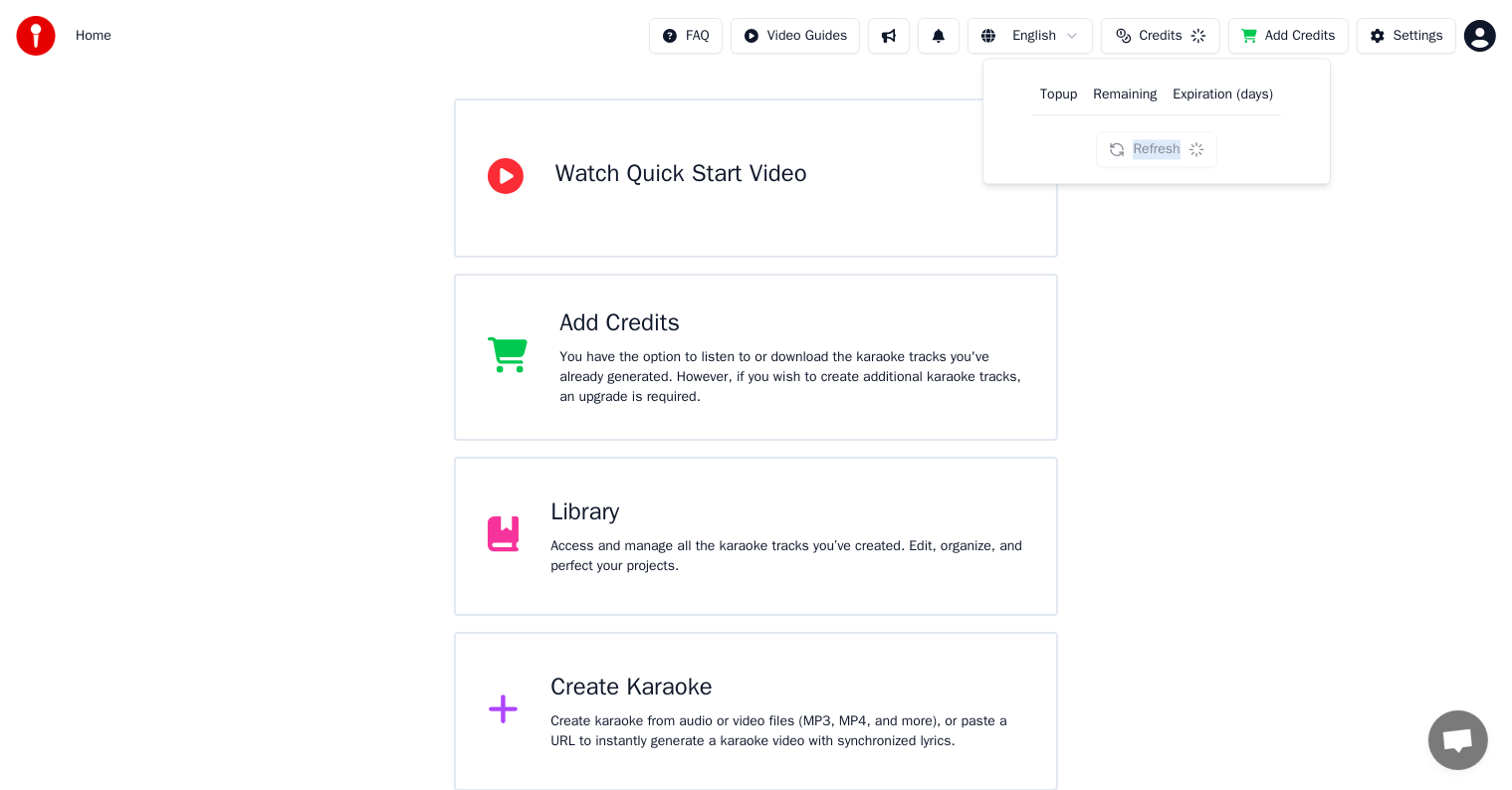click on "Refresh" at bounding box center [1157, 149] 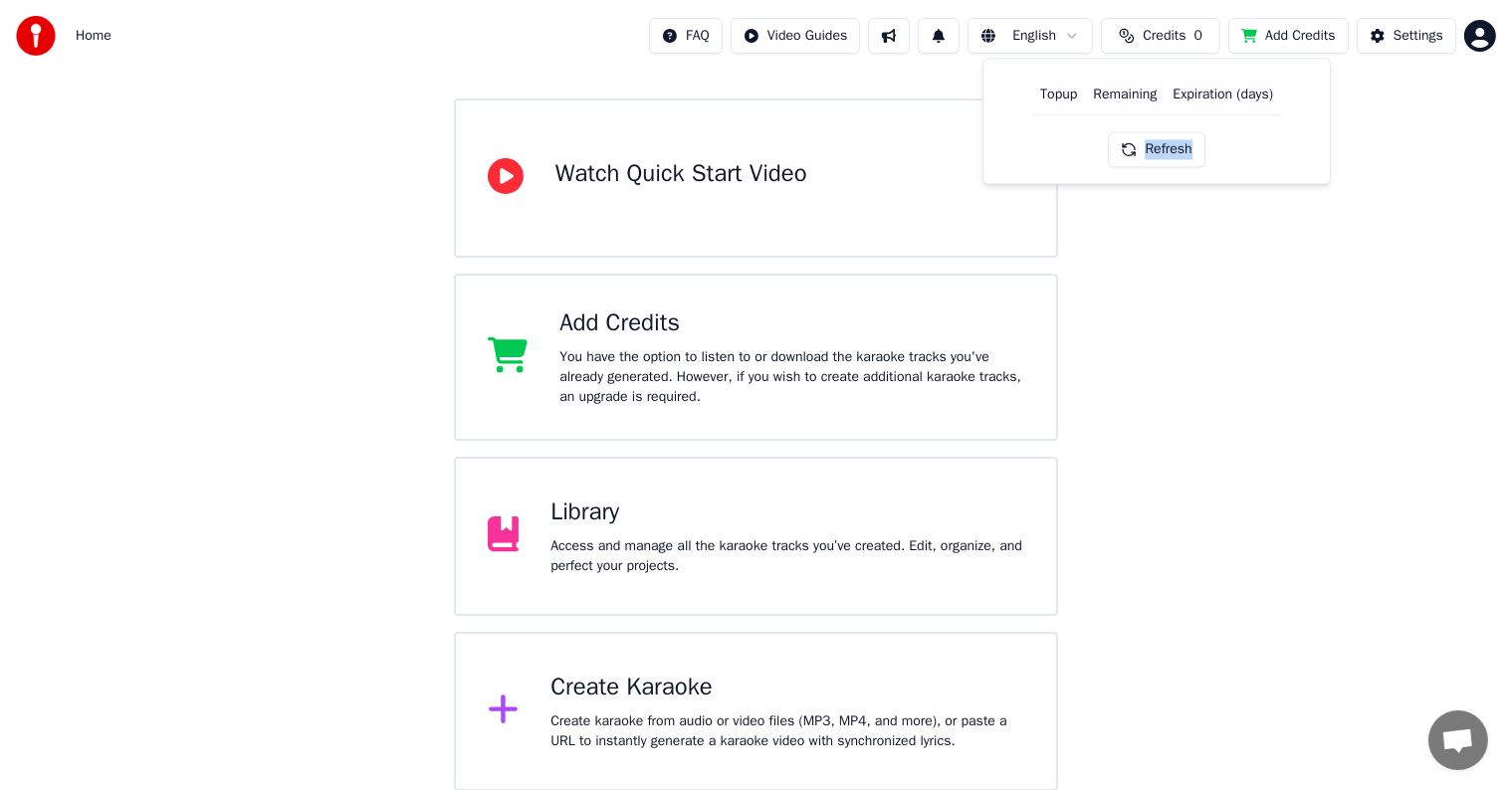 click on "Refresh" at bounding box center (1157, 149) 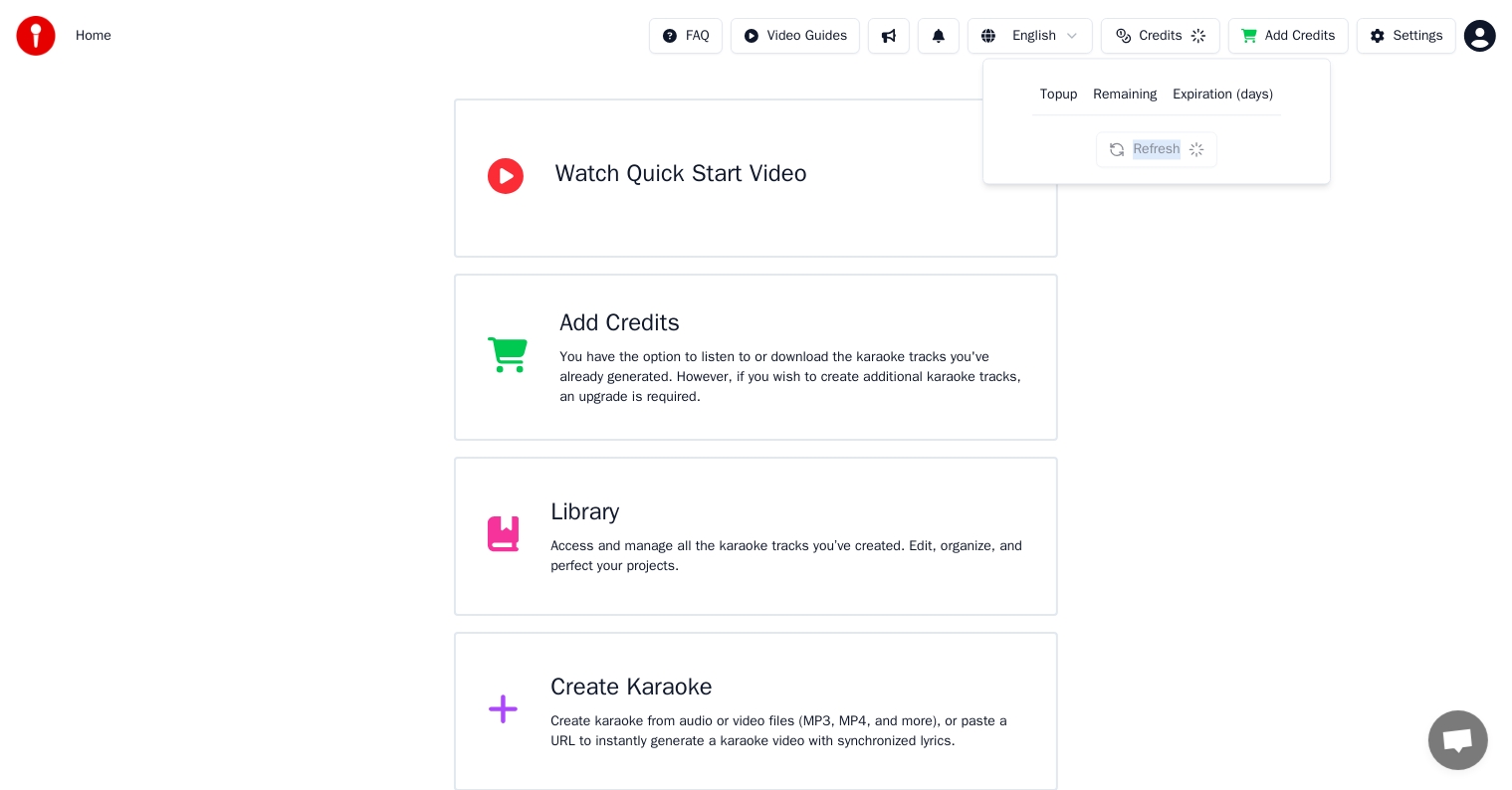 click on "Refresh" at bounding box center [1157, 149] 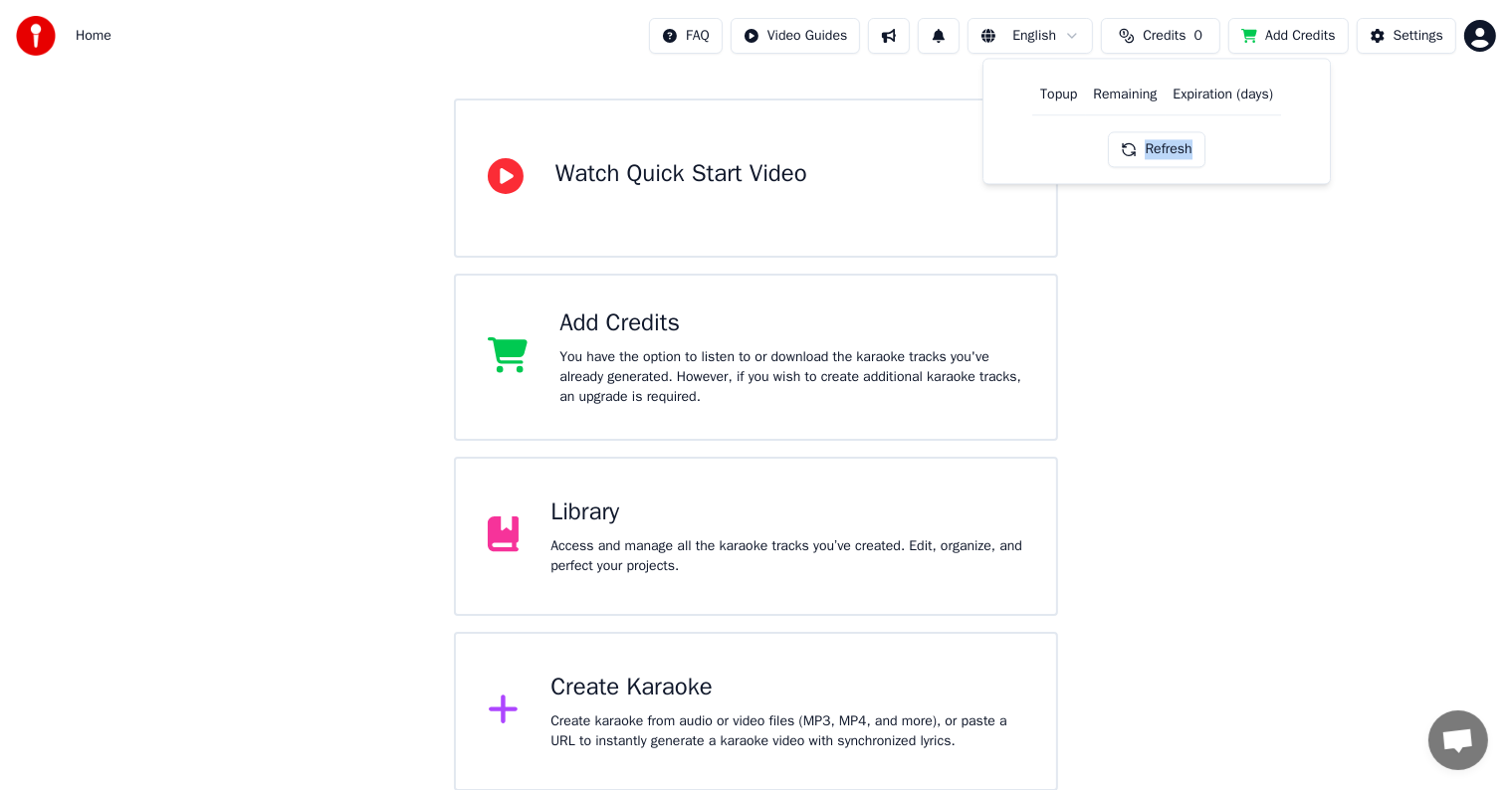 click on "Refresh" at bounding box center [1157, 149] 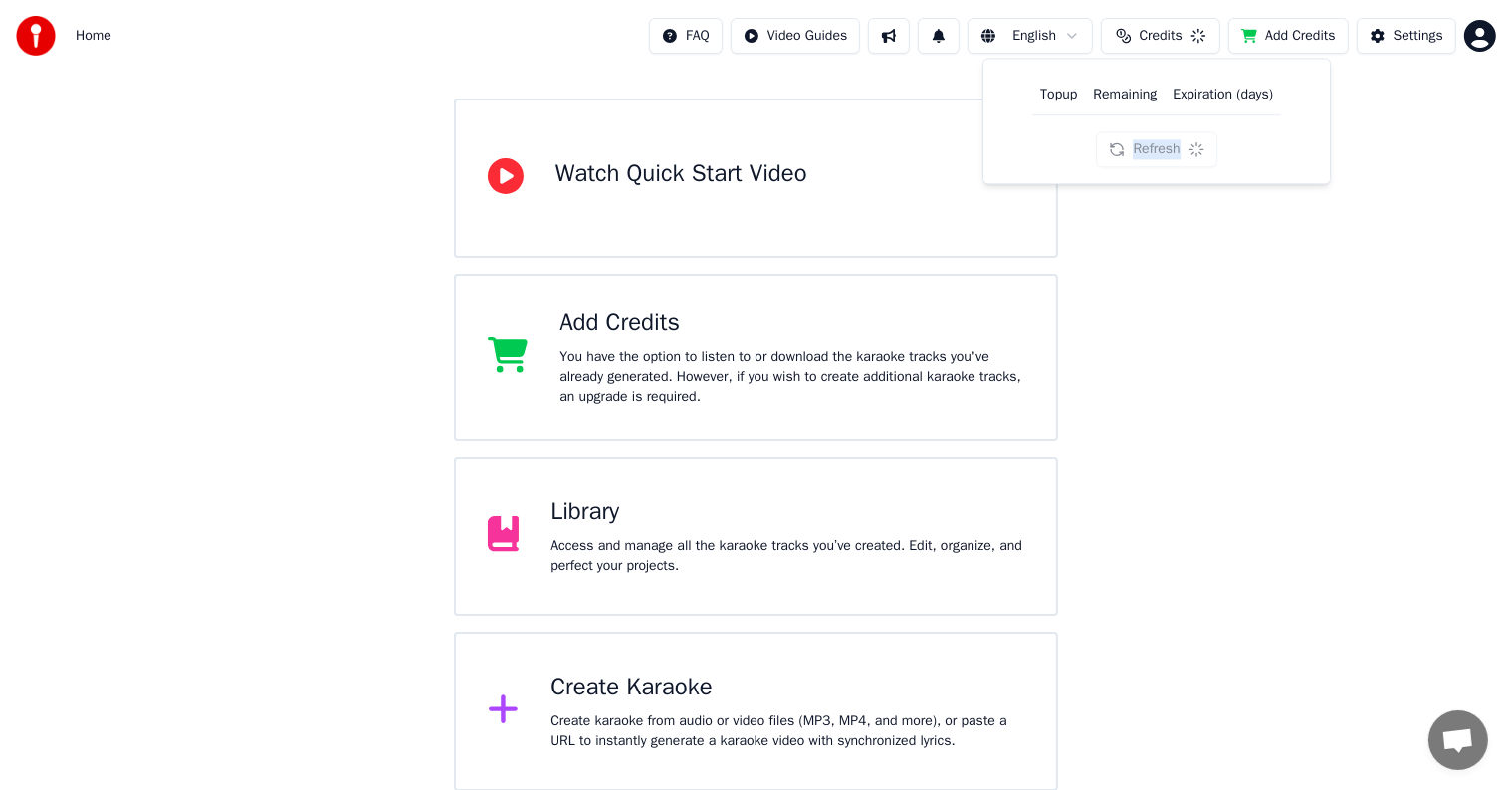 click on "Refresh" at bounding box center [1157, 149] 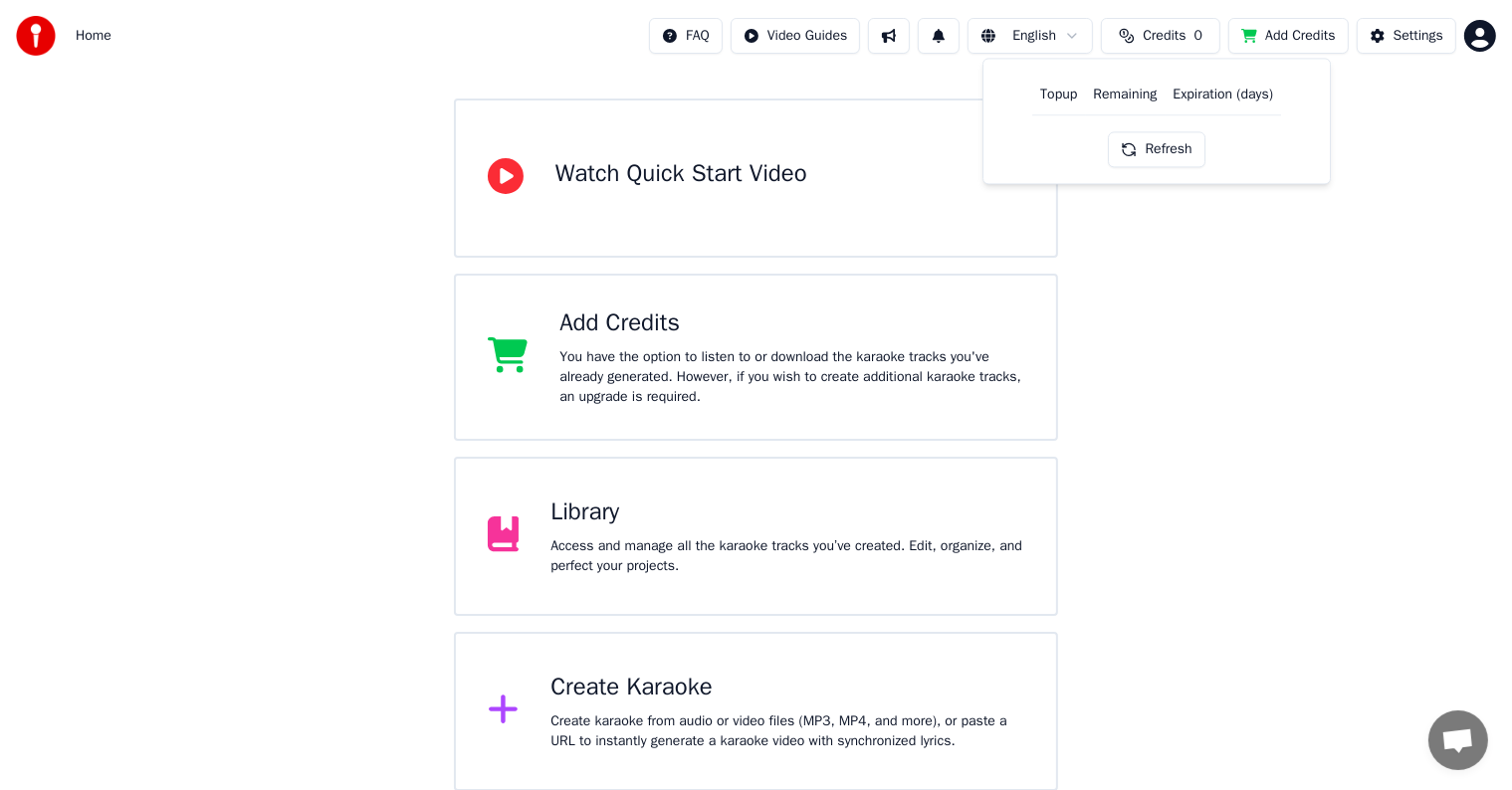 click on "Refresh" at bounding box center [1157, 149] 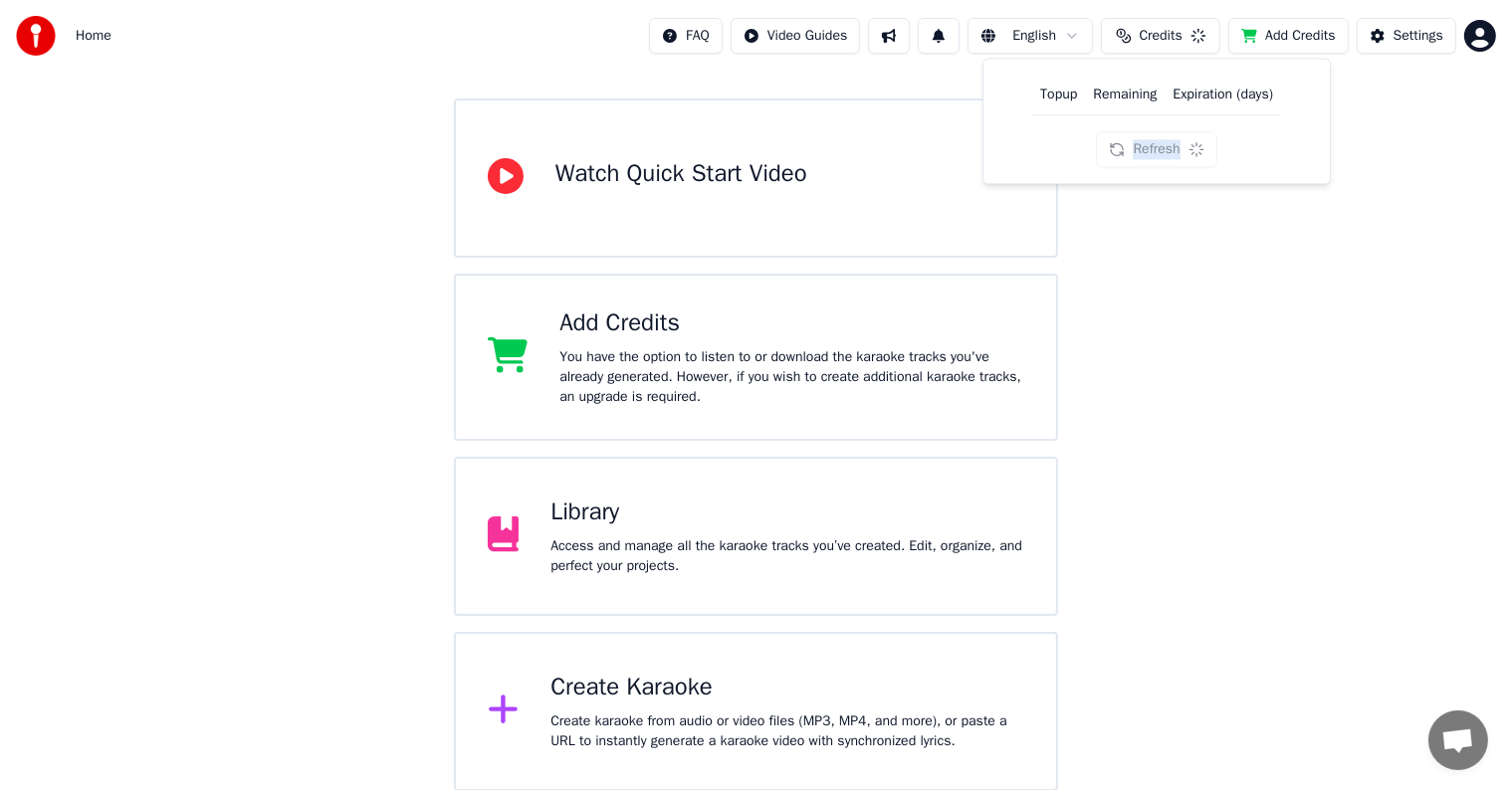 click on "Refresh" at bounding box center [1157, 149] 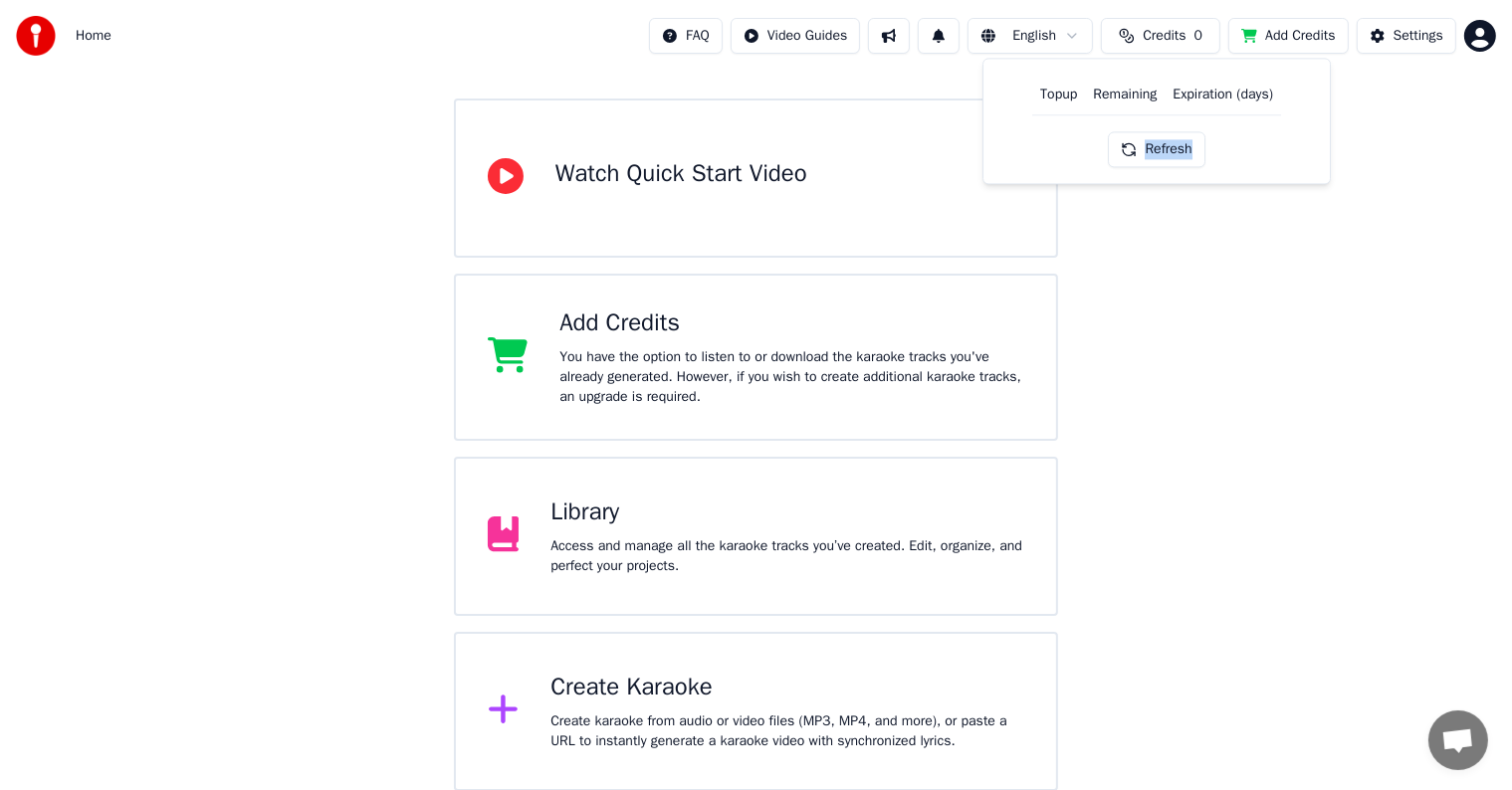 click on "Refresh" at bounding box center [1157, 149] 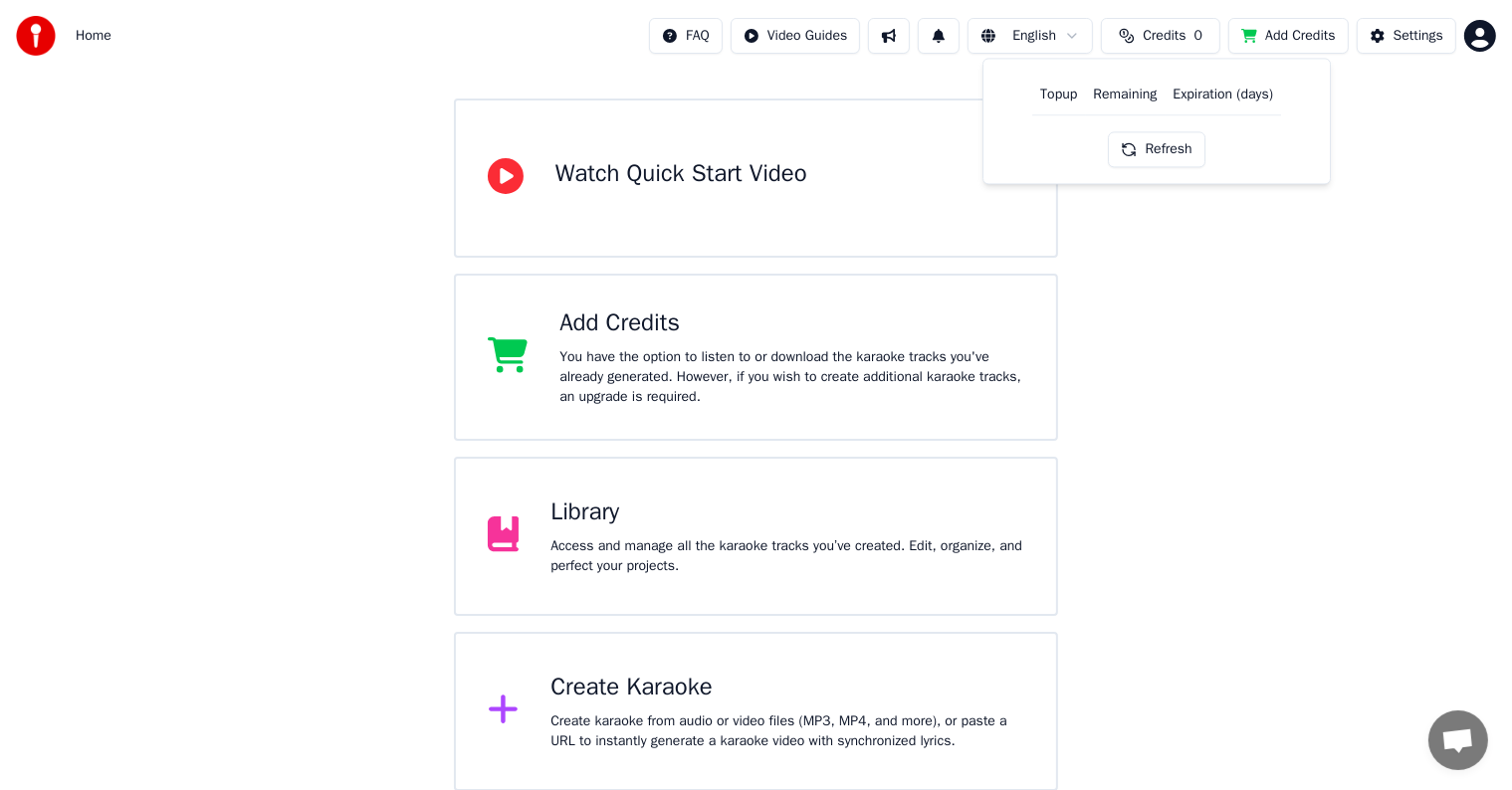 click on "Watch Quick Start Video" at bounding box center (756, 178) 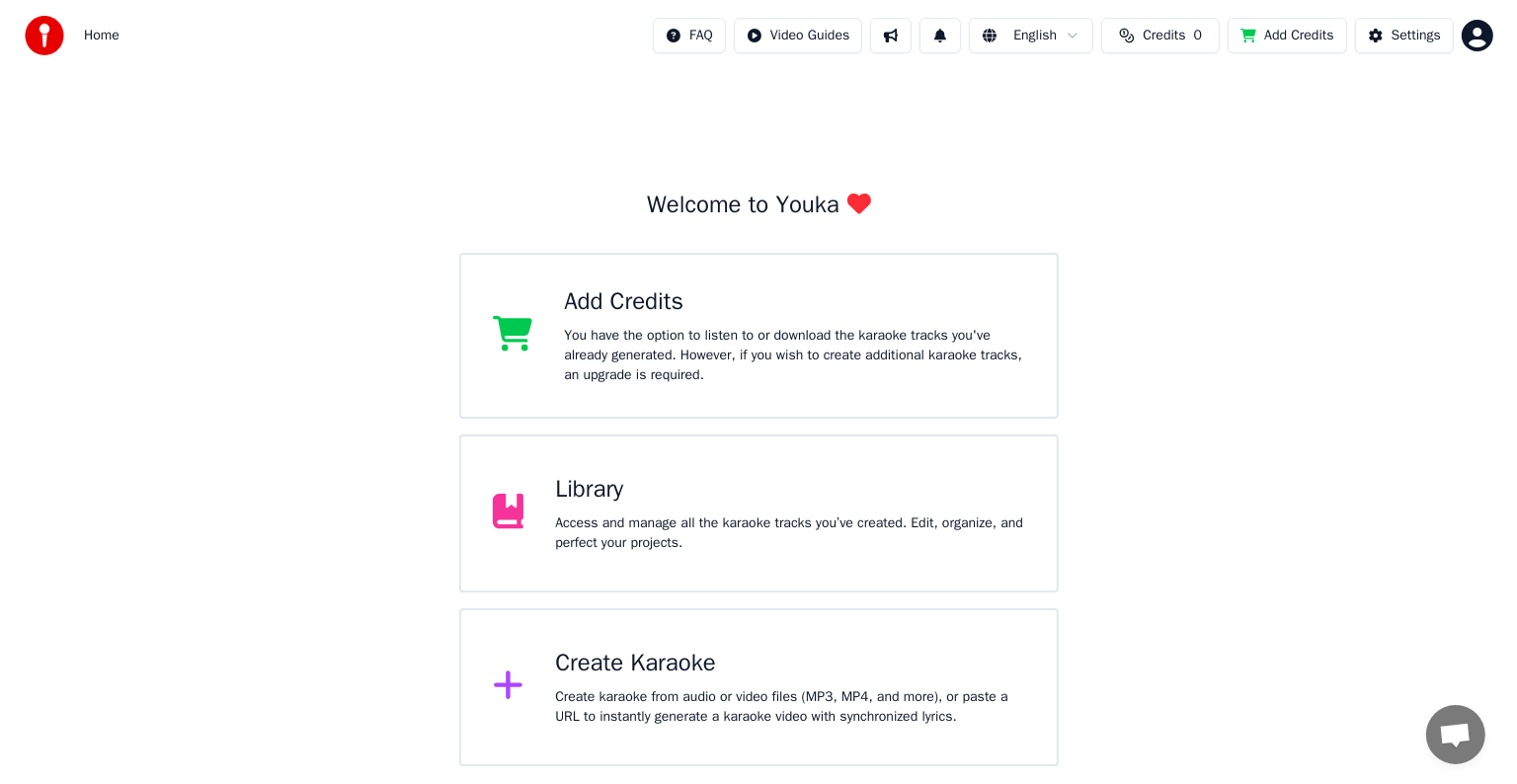 scroll, scrollTop: 0, scrollLeft: 0, axis: both 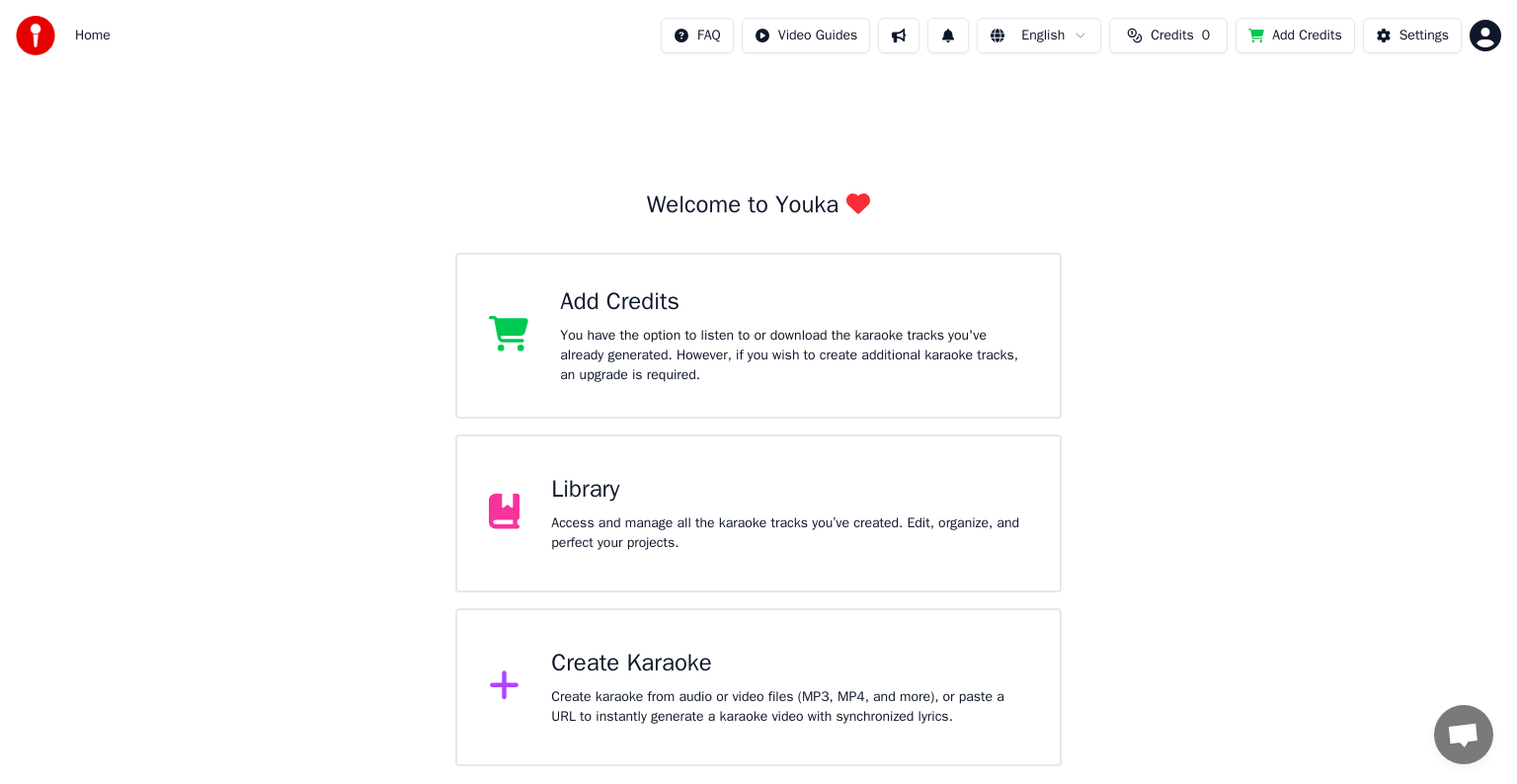 click on "Credits" at bounding box center [1171, 36] 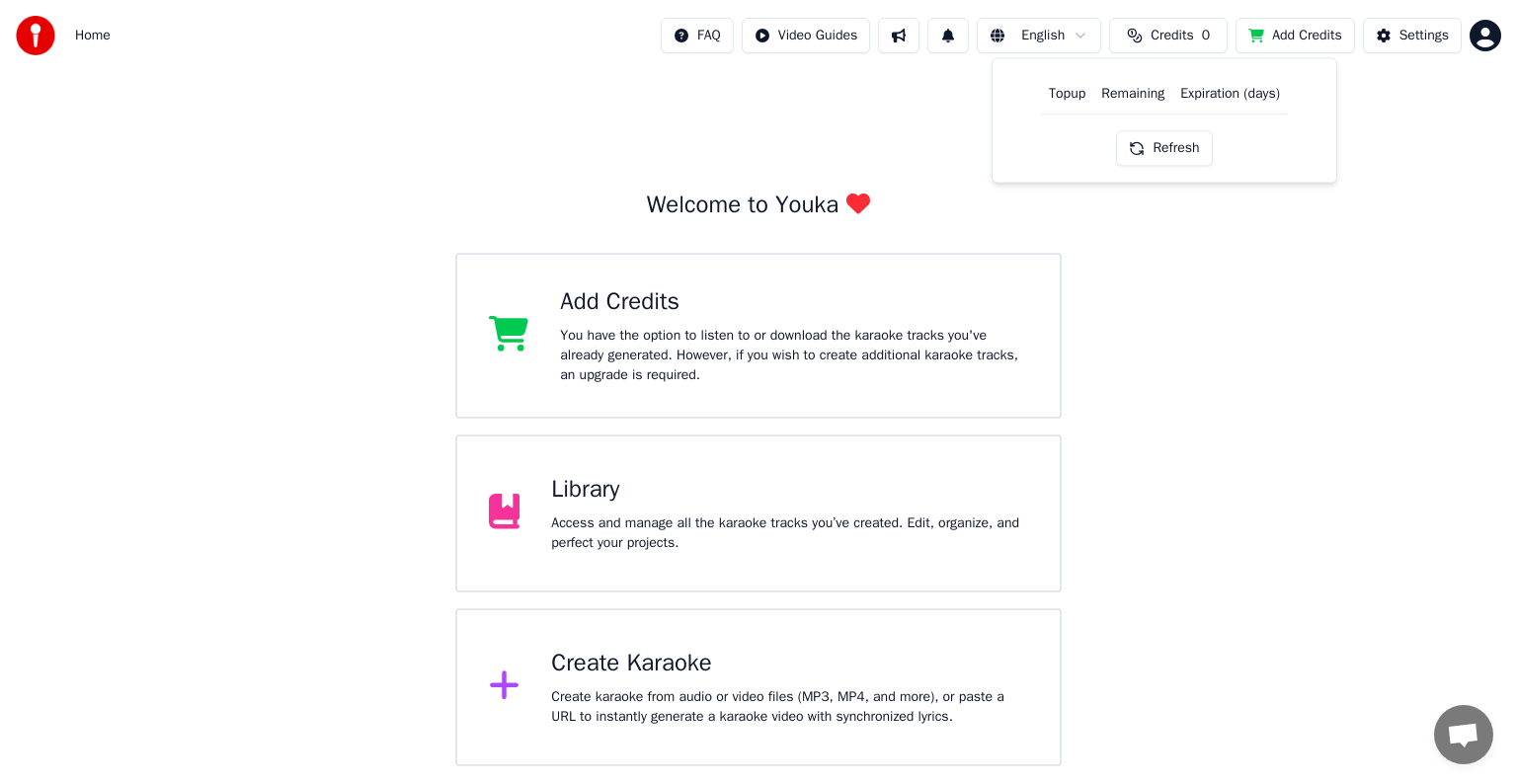 click on "Refresh" at bounding box center (1163, 148) 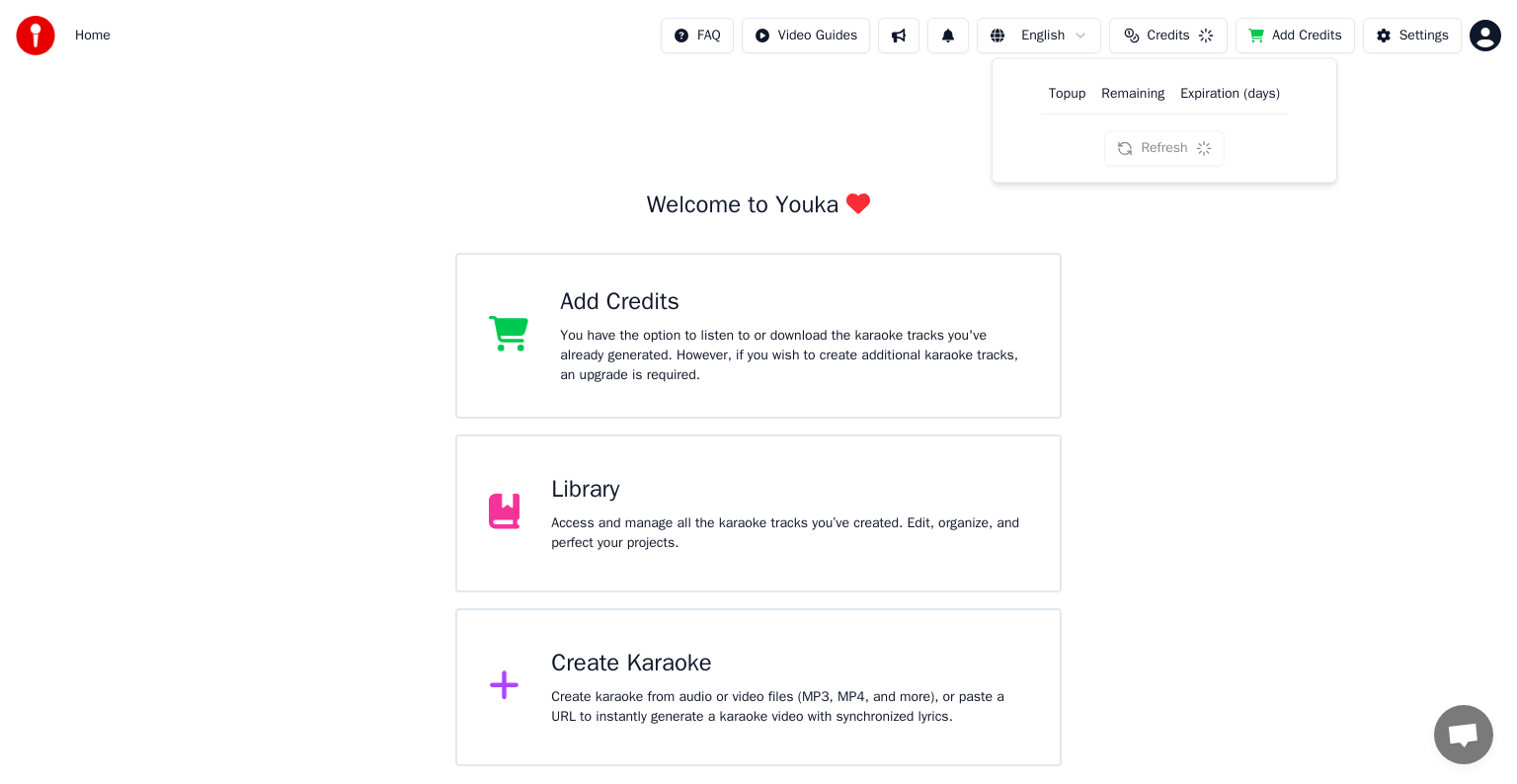 click on "Refresh" at bounding box center [1163, 148] 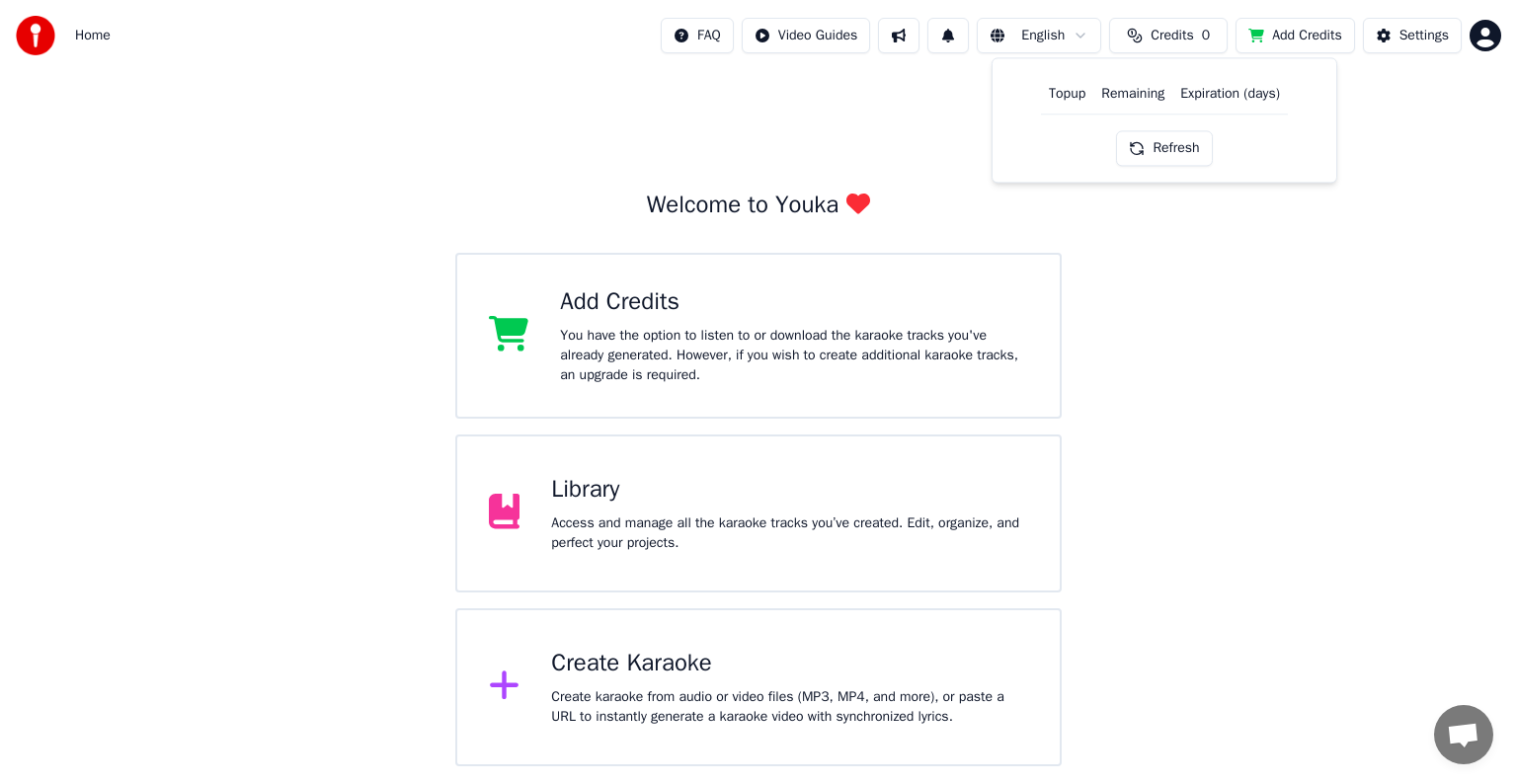 click on "Refresh" at bounding box center [1163, 148] 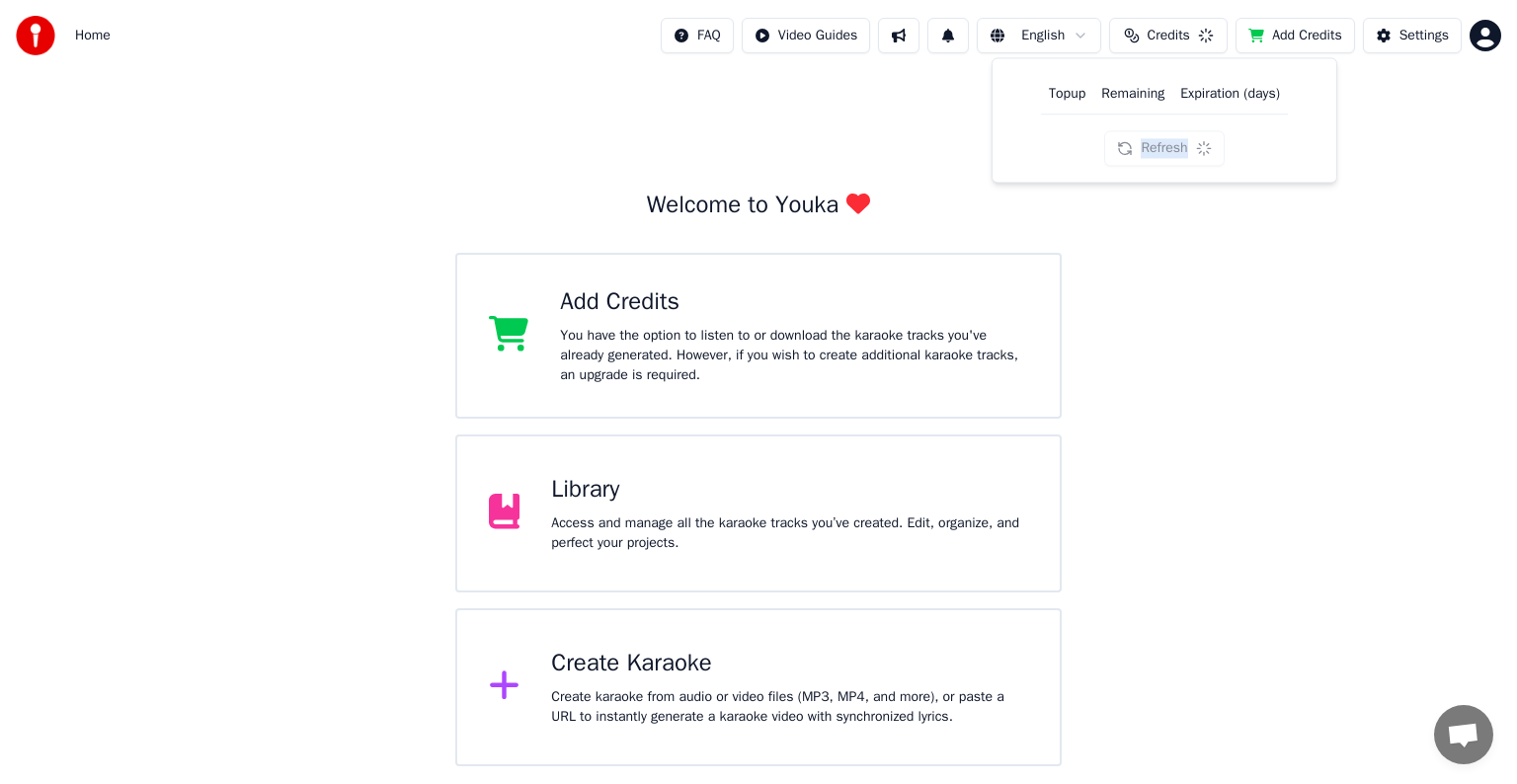 click on "Refresh" at bounding box center (1163, 148) 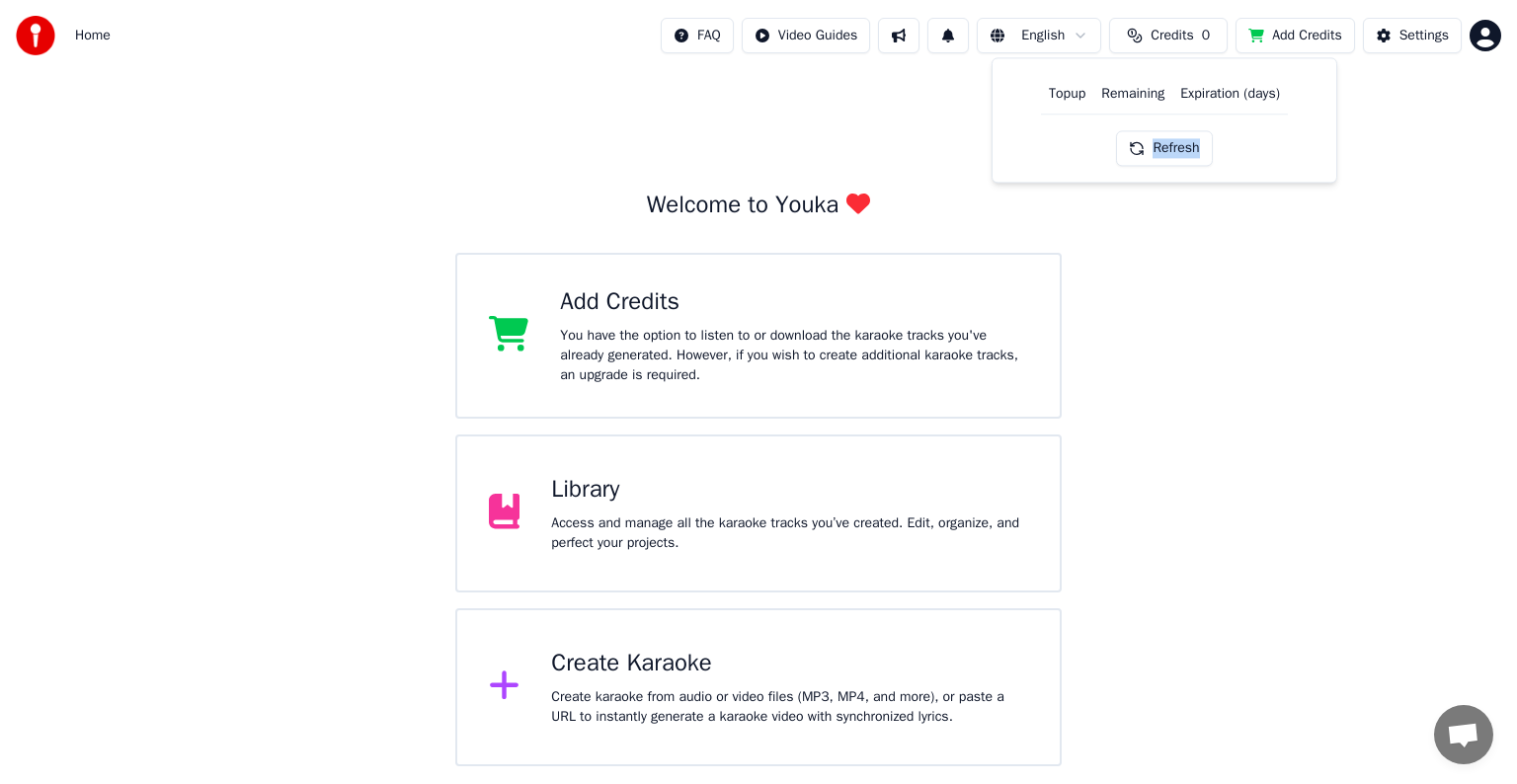 click on "Refresh" at bounding box center (1163, 148) 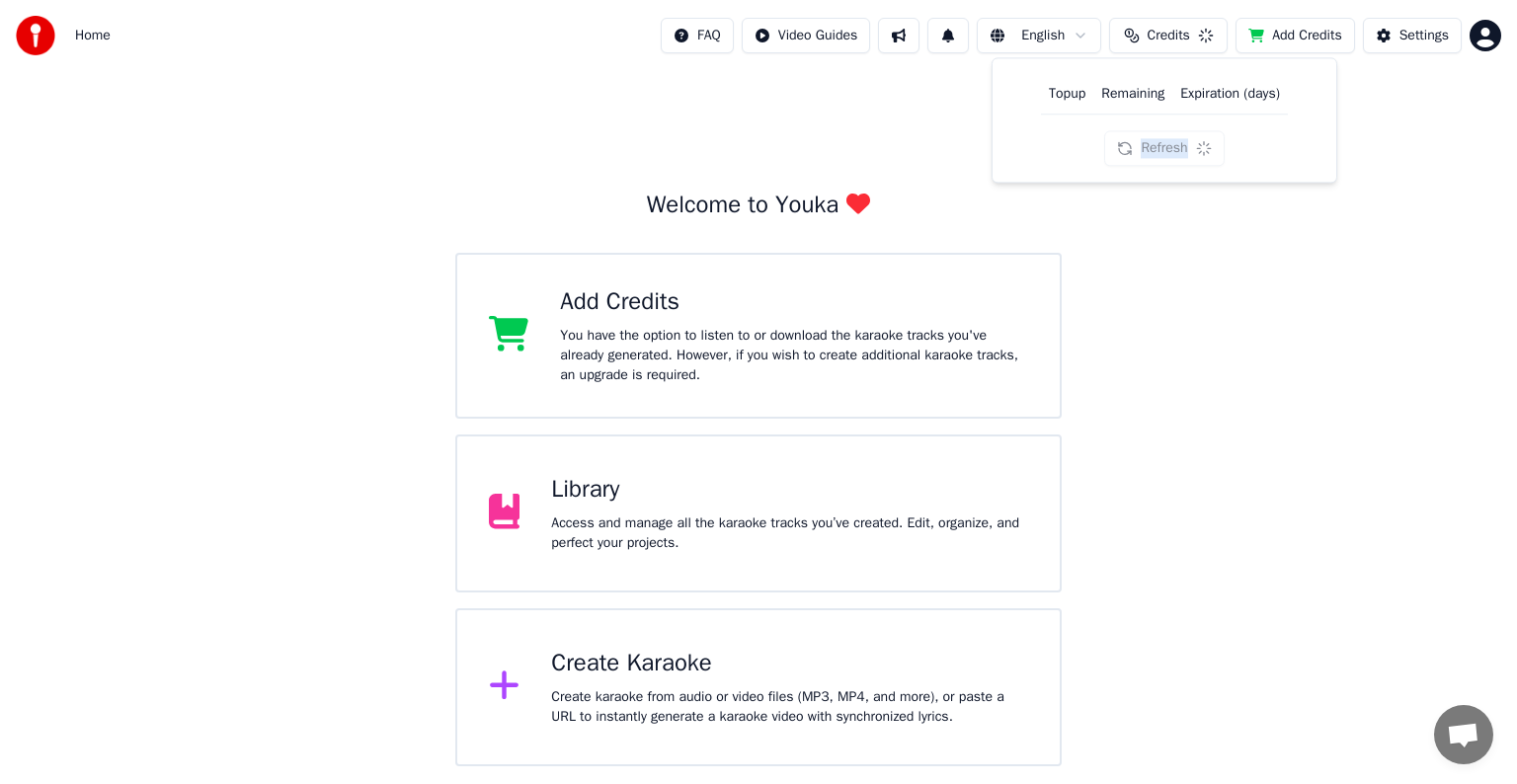 click on "Refresh" at bounding box center (1163, 148) 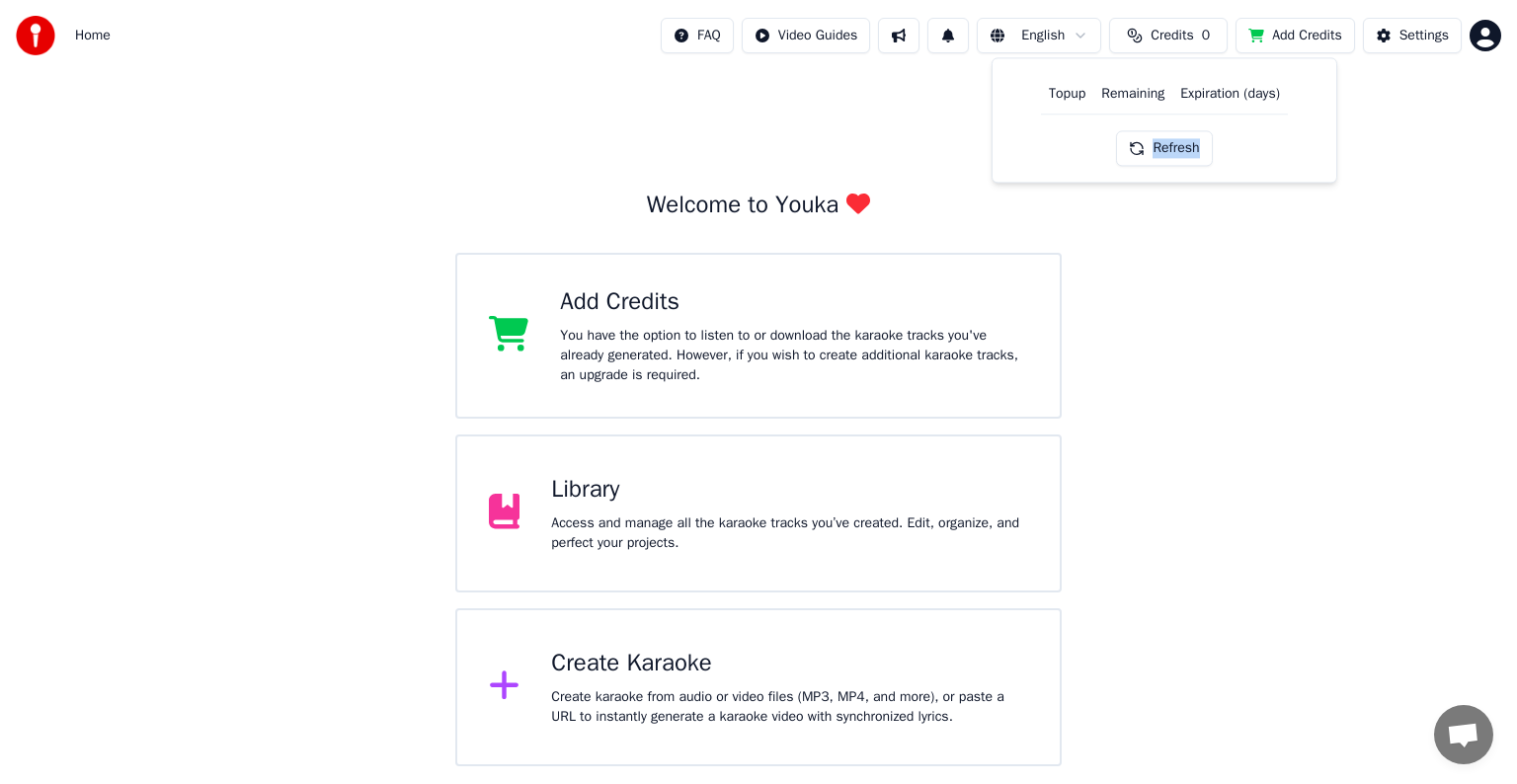 click on "Refresh" at bounding box center (1163, 148) 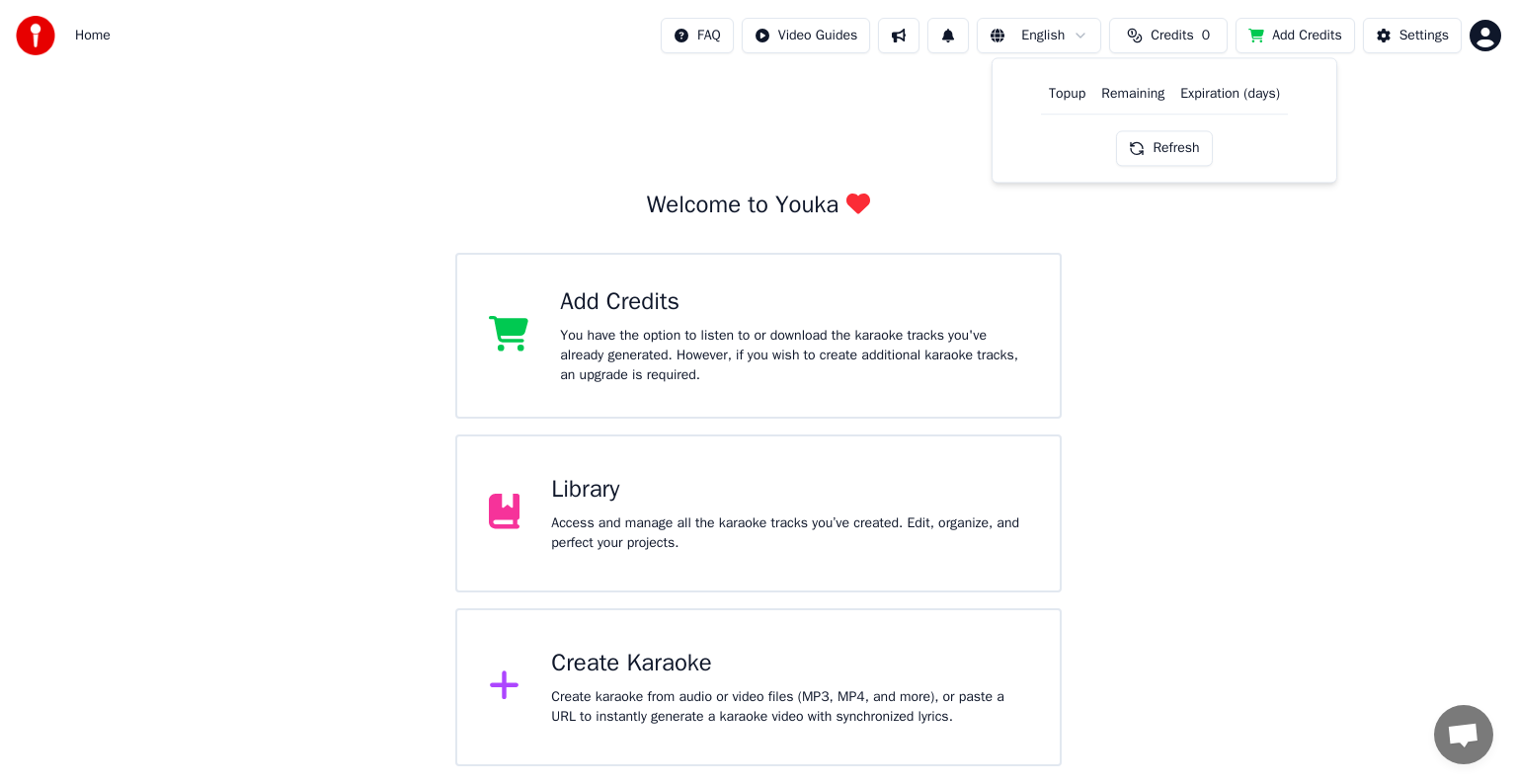 click on "Welcome to Youka Add Credits You have the option to listen to or download the karaoke tracks you've already generated. However, if you wish to create additional karaoke tracks, an upgrade is required. Library Access and manage all the karaoke tracks you’ve created. Edit, organize, and perfect your projects. Create Karaoke Create karaoke from audio or video files (MP3, MP4, and more), or paste a URL to instantly generate a karaoke video with synchronized lyrics." at bounding box center (758, 419) 